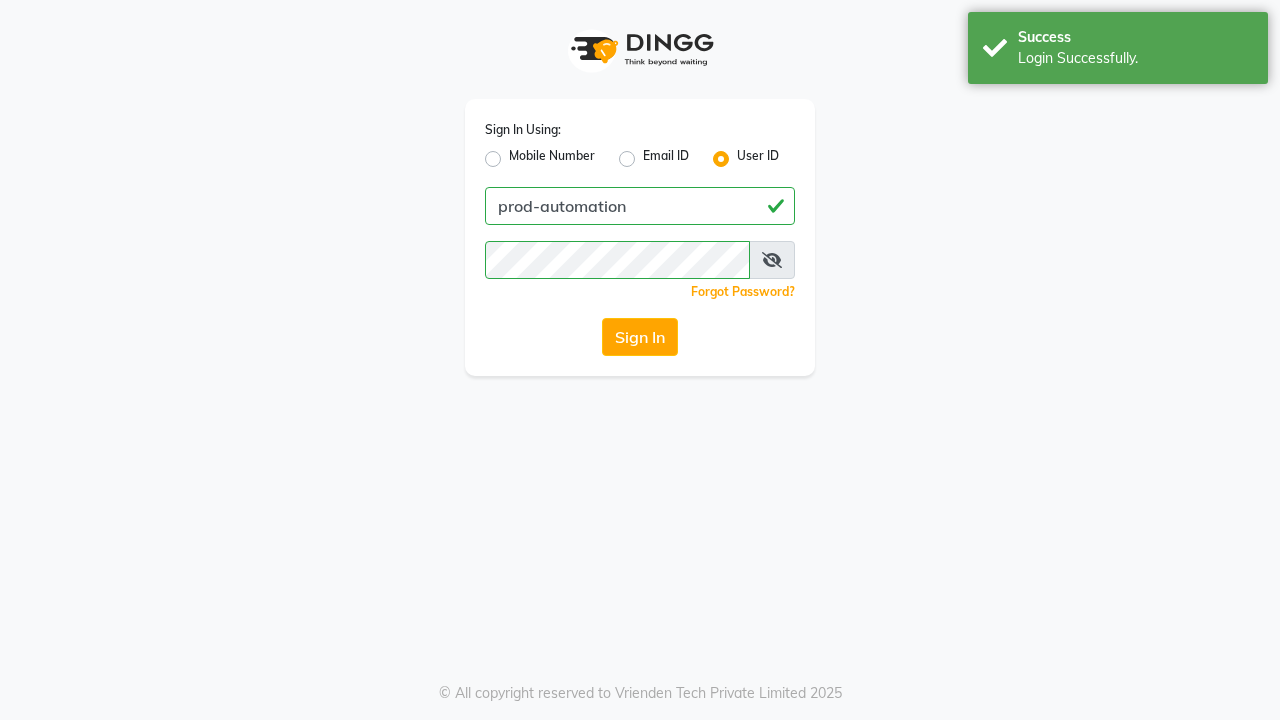 scroll, scrollTop: 0, scrollLeft: 0, axis: both 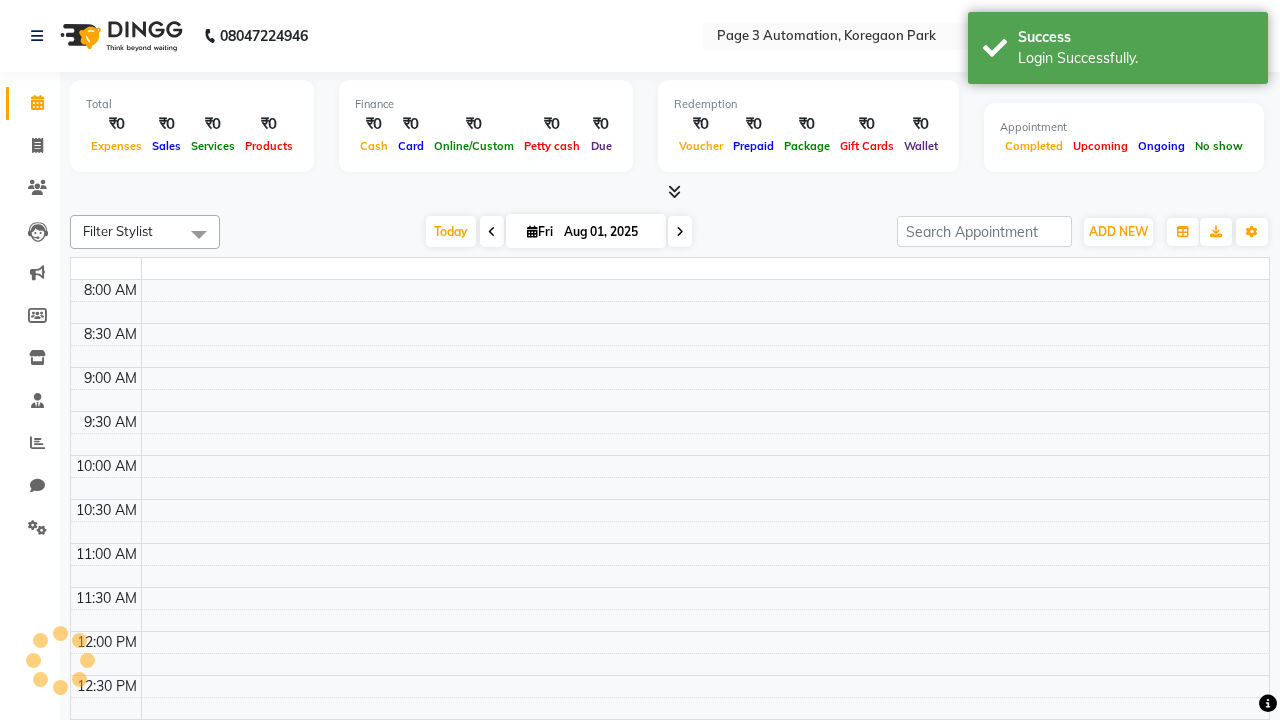 select on "en" 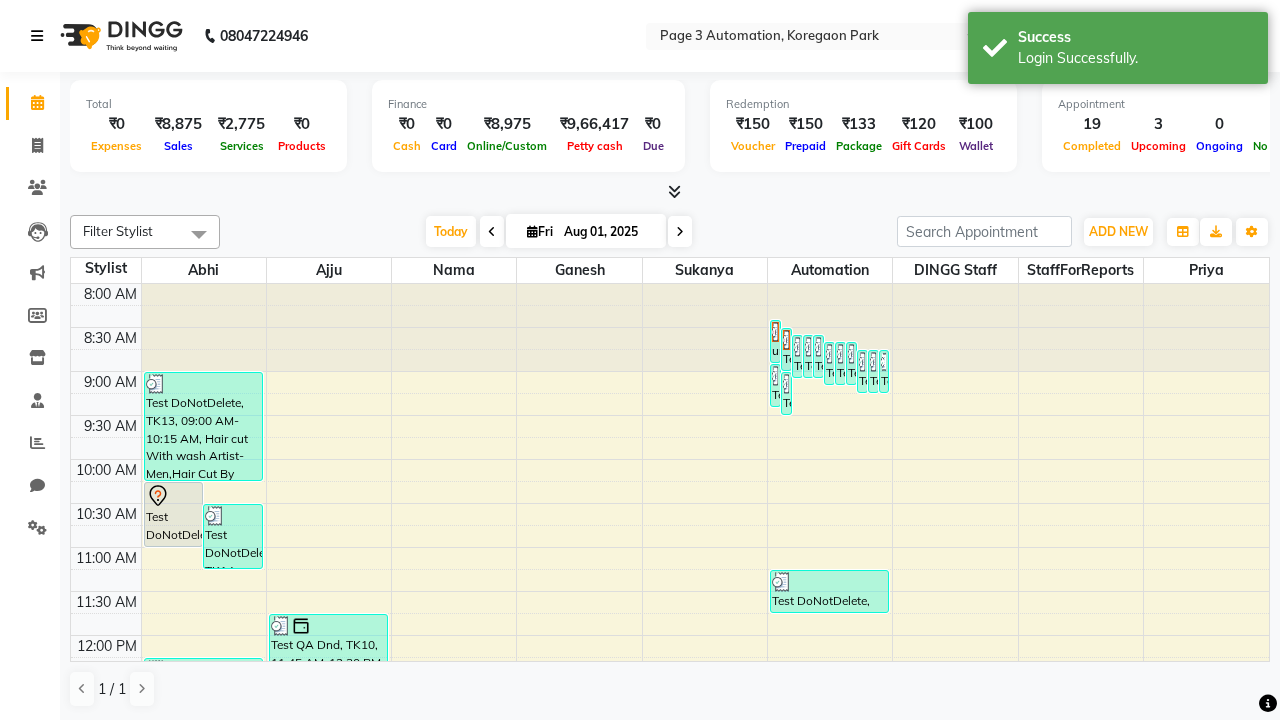 click at bounding box center [37, 36] 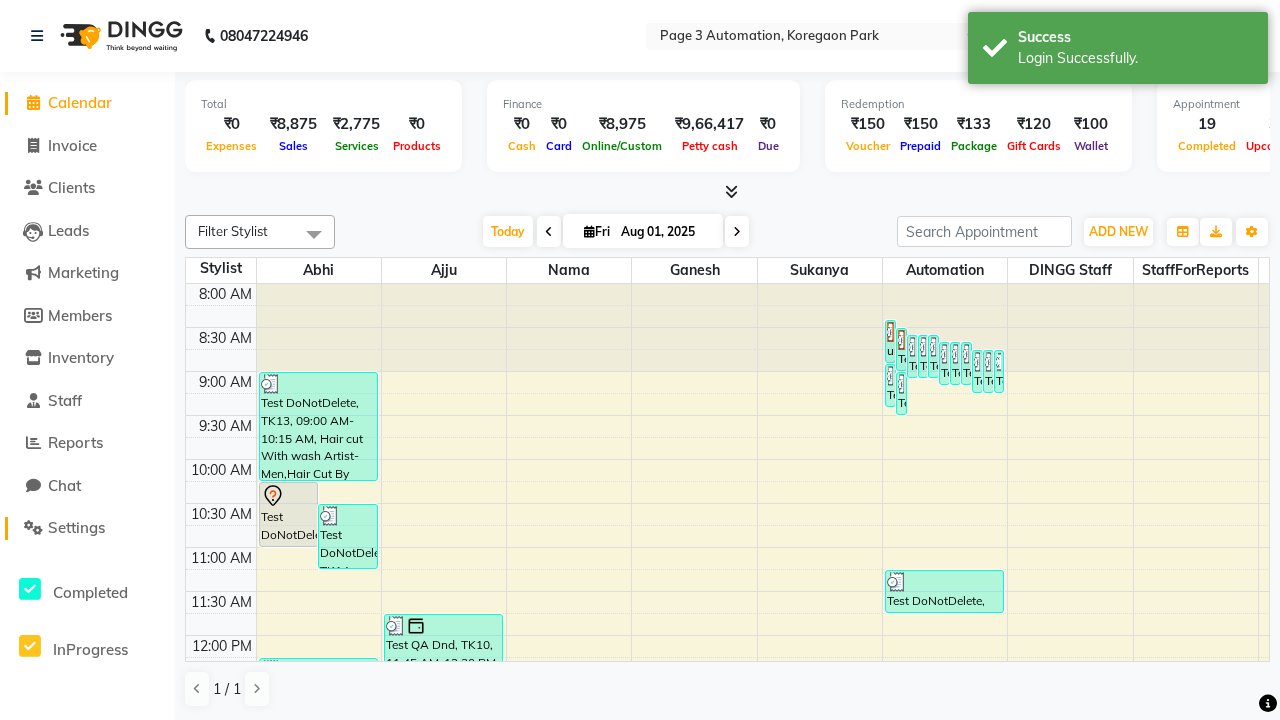 click on "Settings" 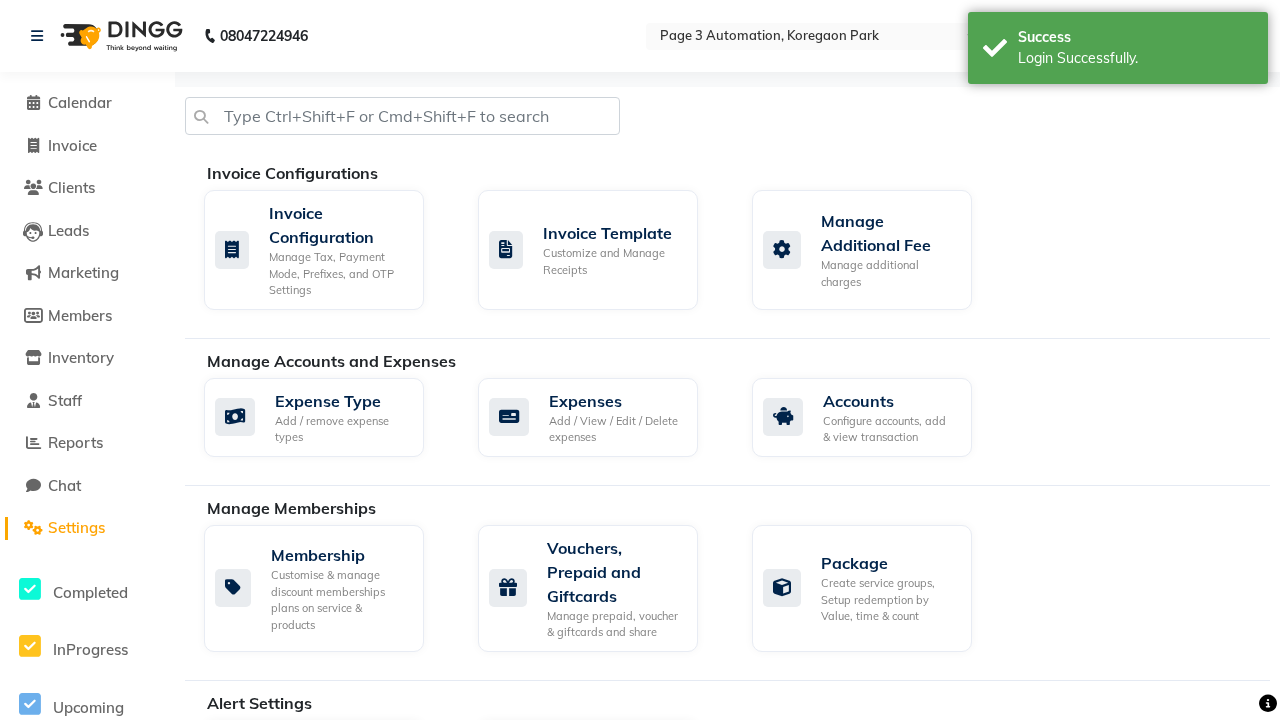 click on "Business Hours" 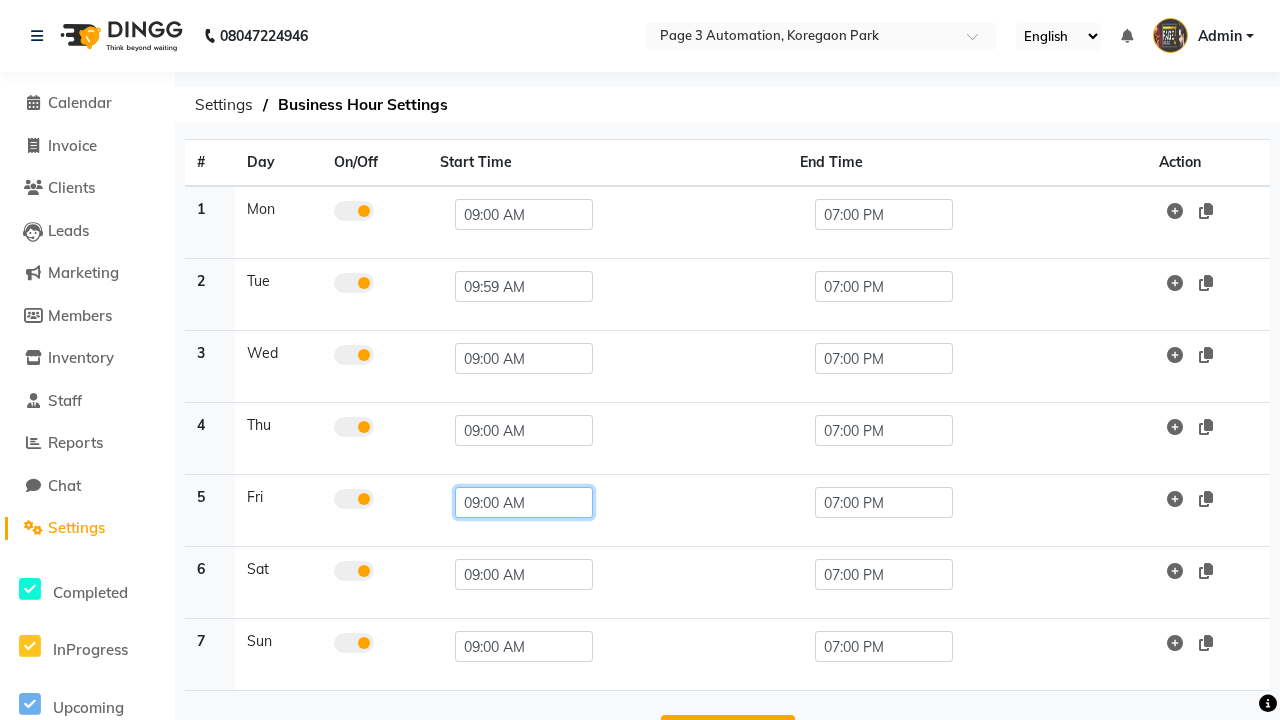 click on "09:00 AM" 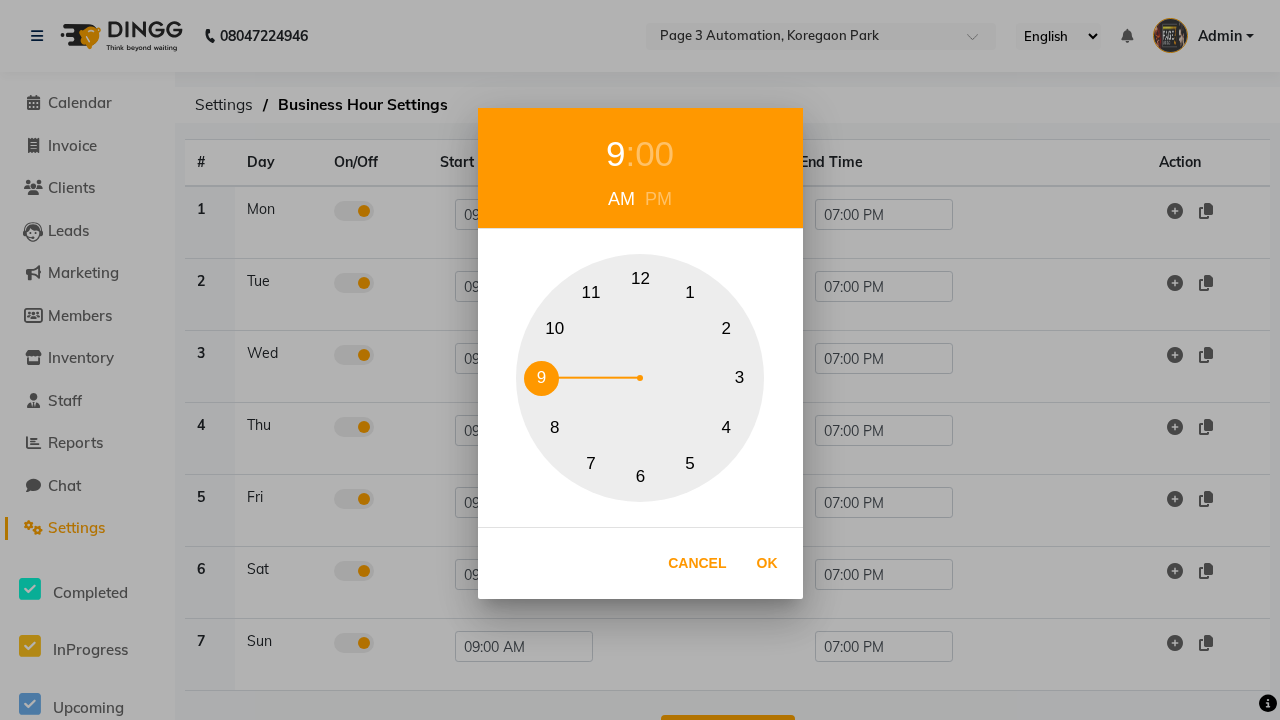 click on "10" at bounding box center [554, 328] 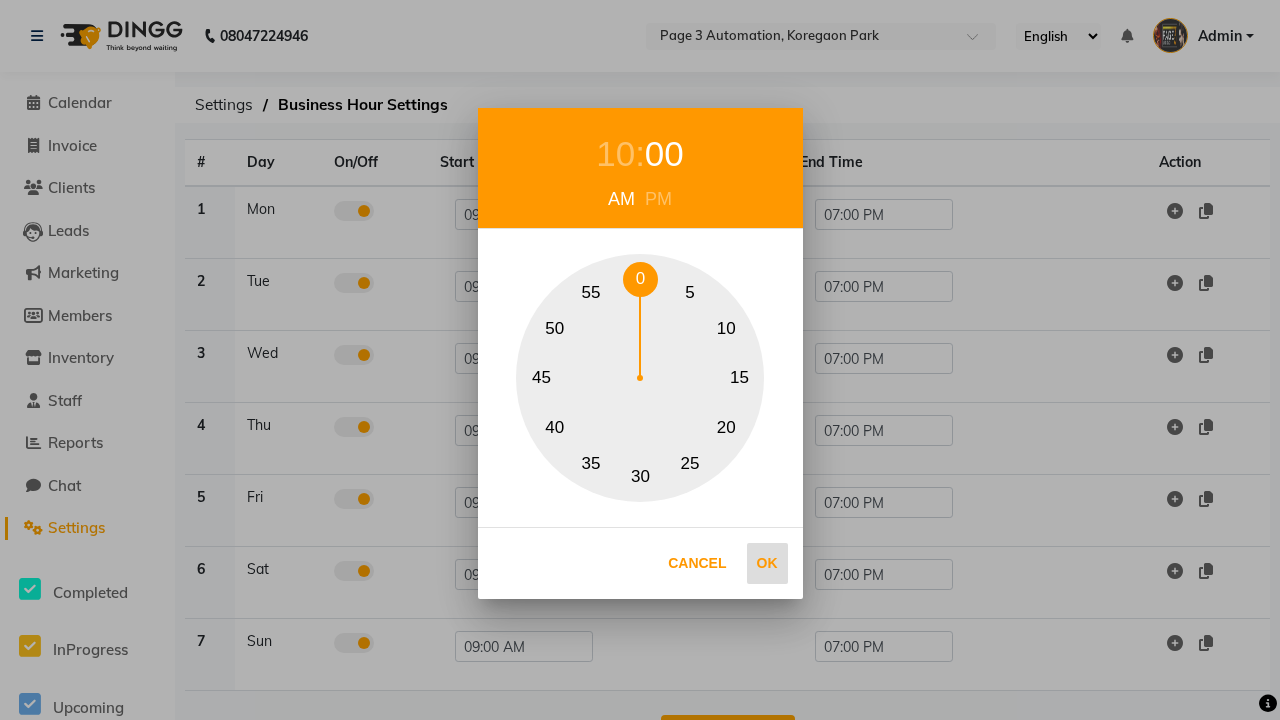 click on "0" at bounding box center (640, 279) 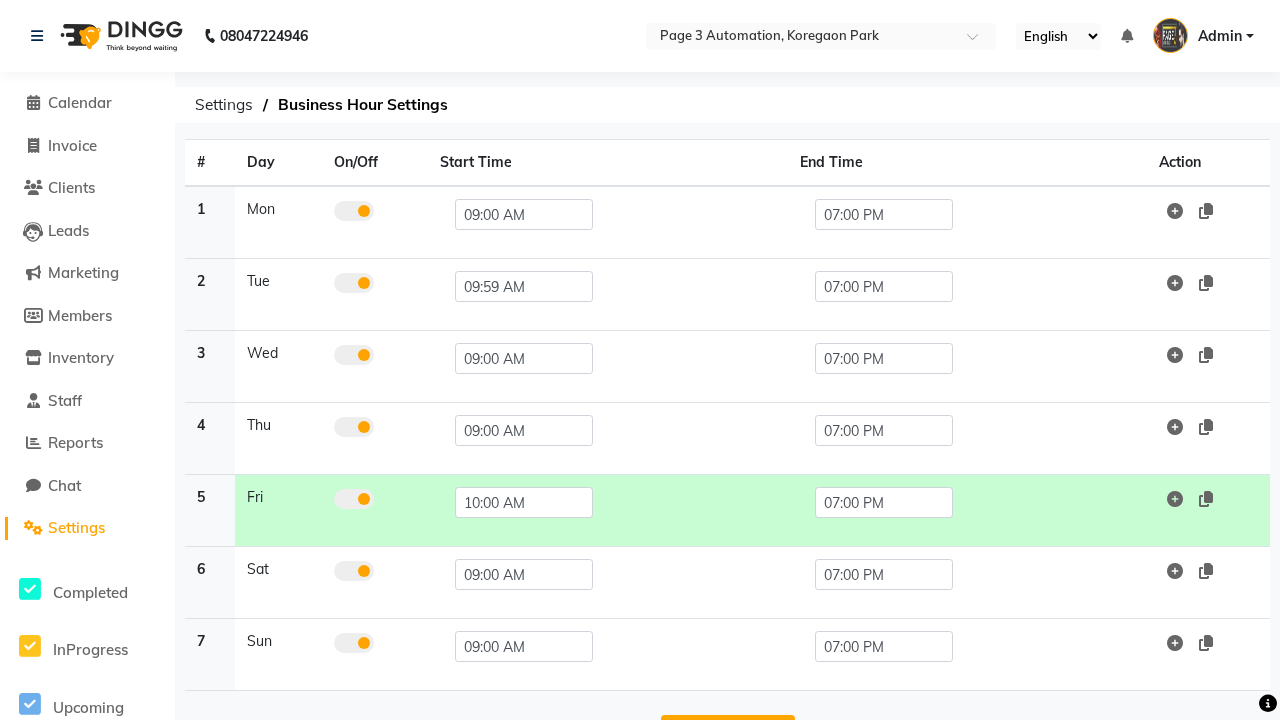 scroll, scrollTop: 63, scrollLeft: 0, axis: vertical 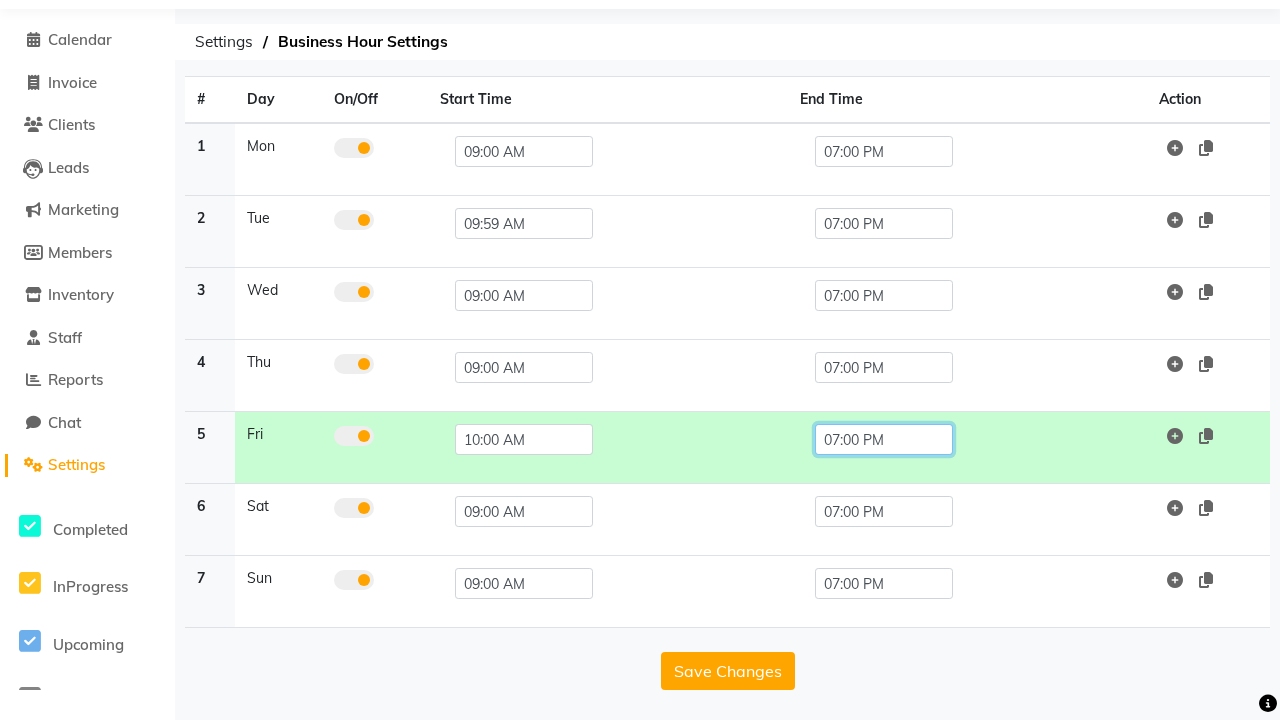 click on "07:00 PM" 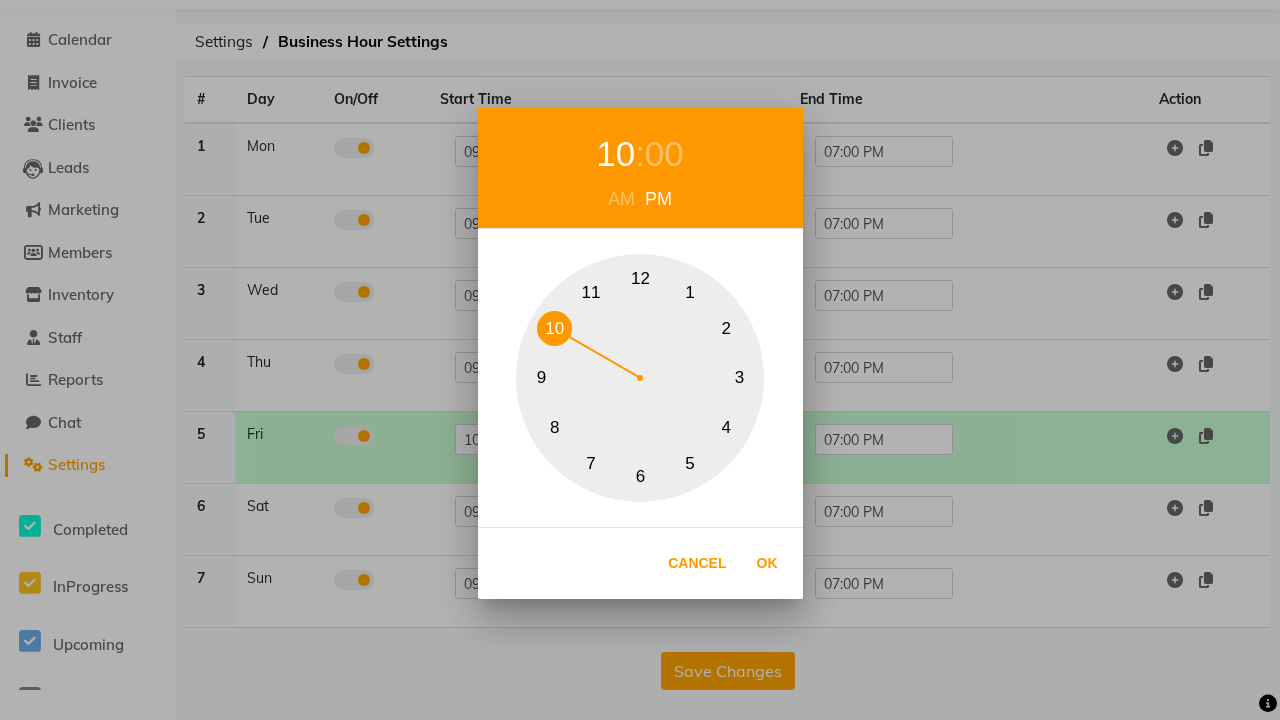 click on "00" at bounding box center [664, 154] 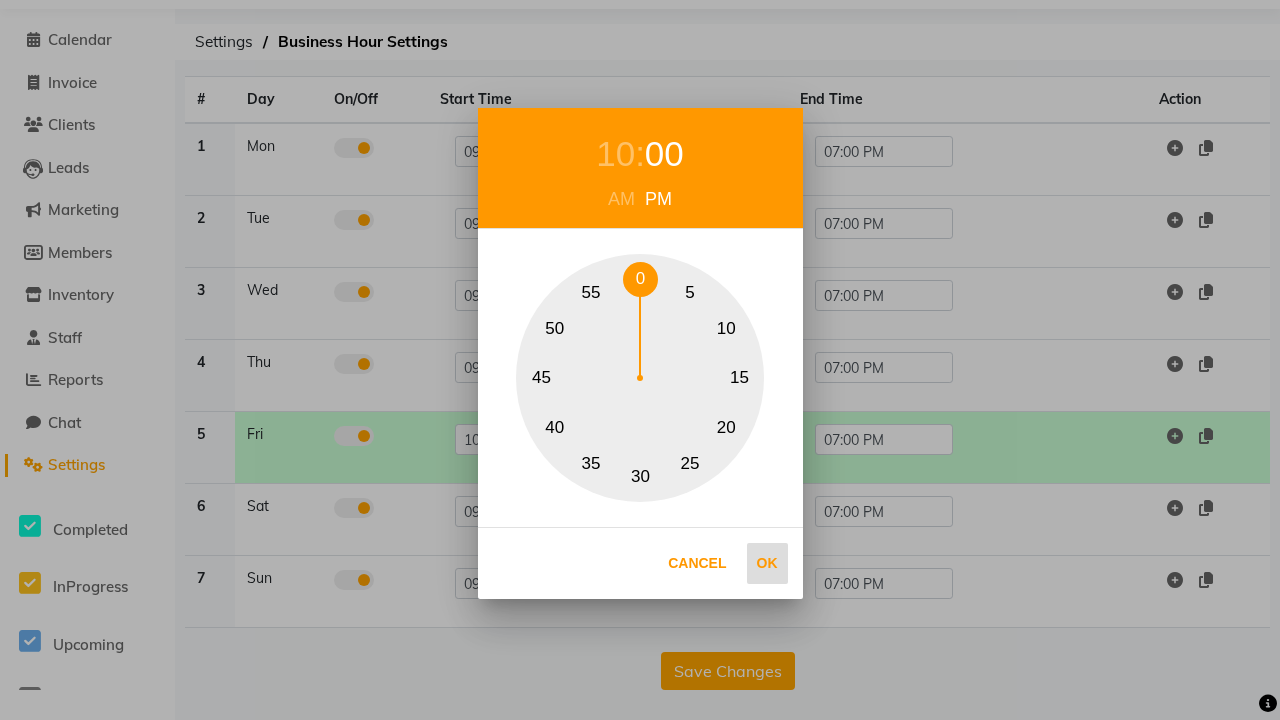 click on "0" at bounding box center [640, 279] 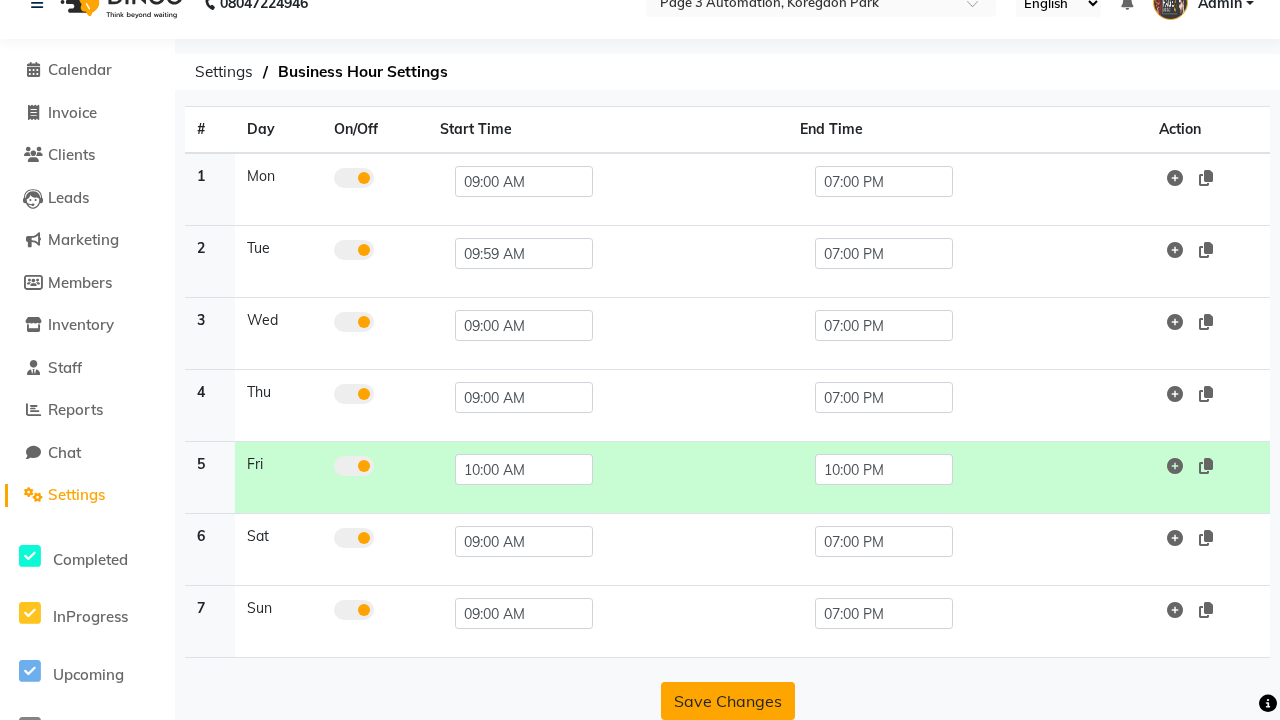 click on "Save Changes" 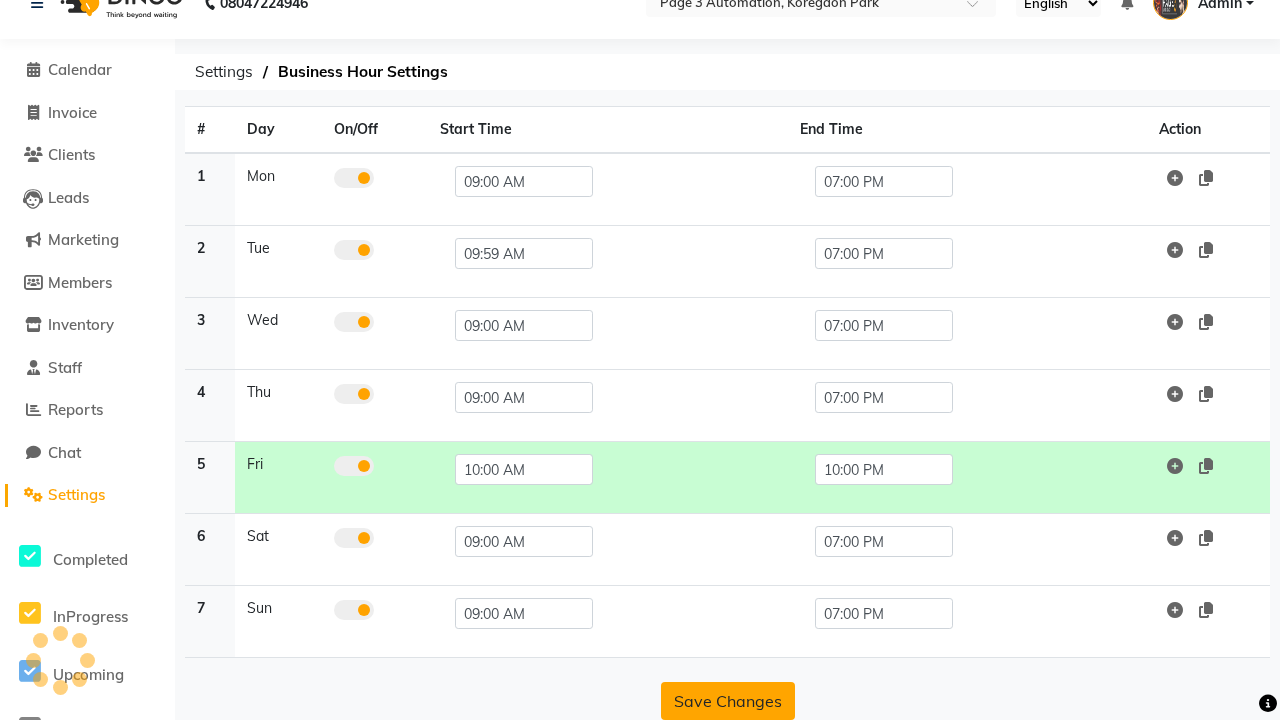 scroll, scrollTop: 63, scrollLeft: 0, axis: vertical 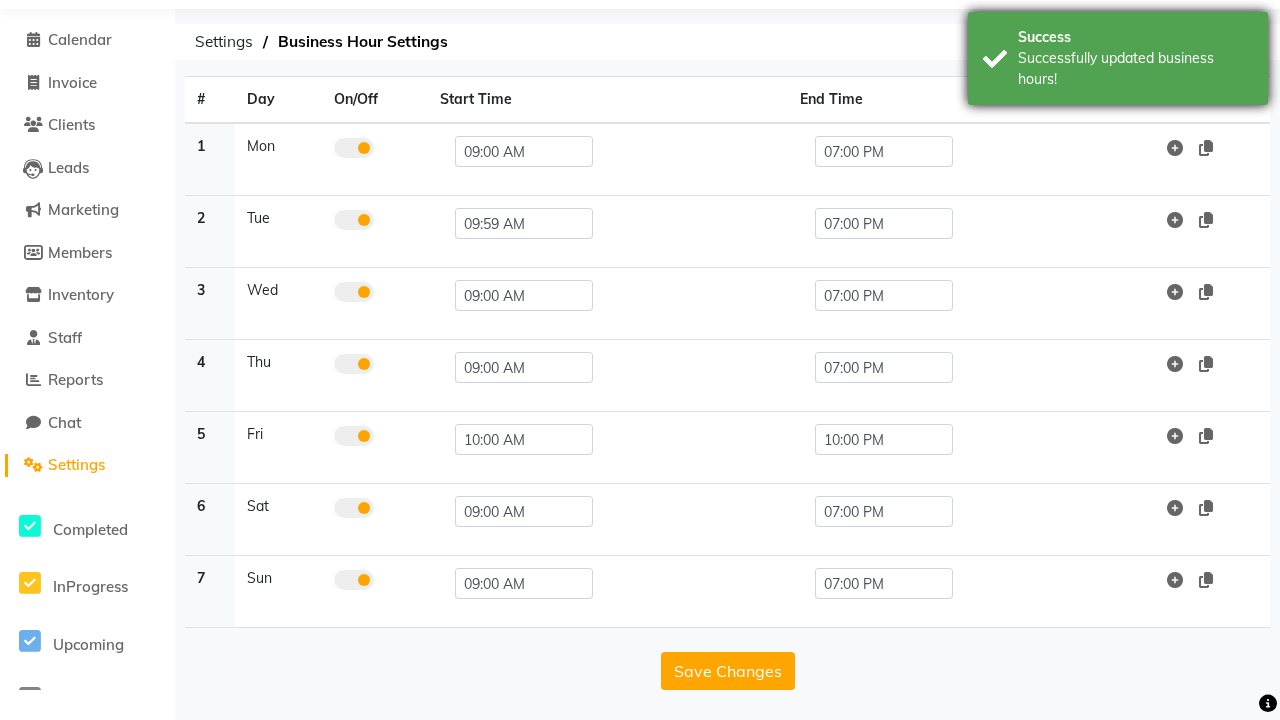 click on "Successfully updated business hours!" at bounding box center (1135, 69) 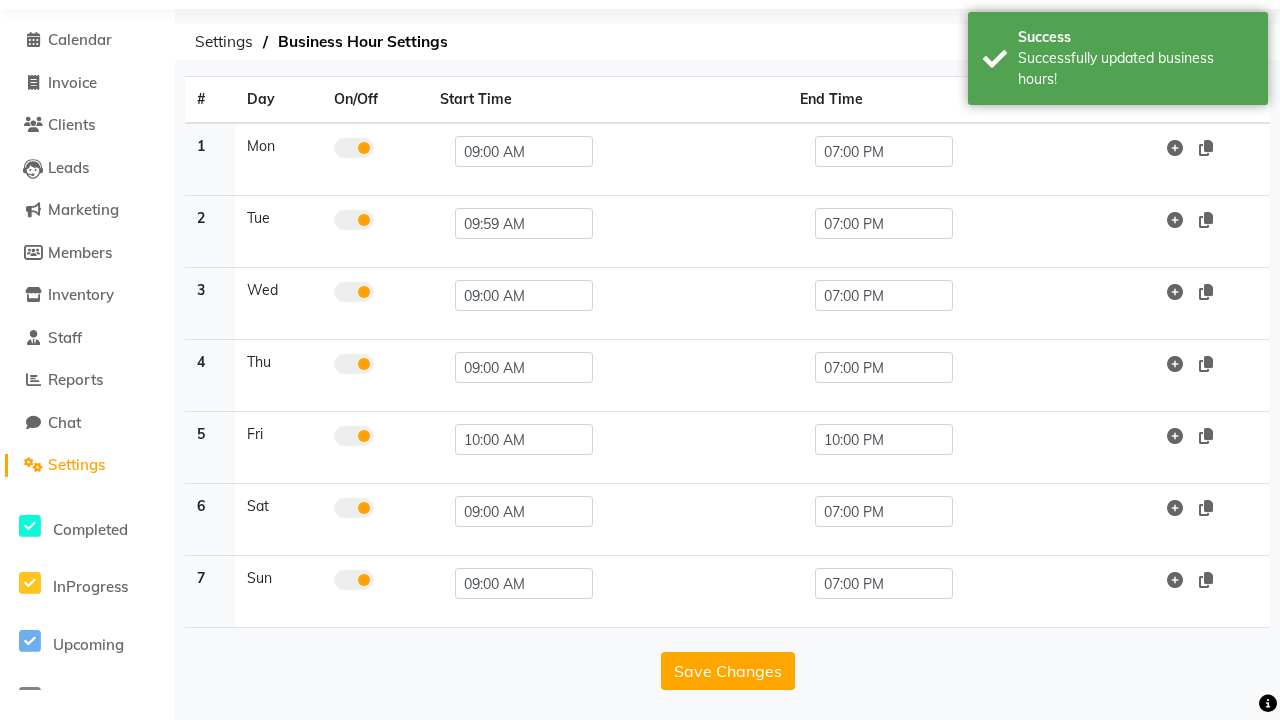 click at bounding box center (37, -27) 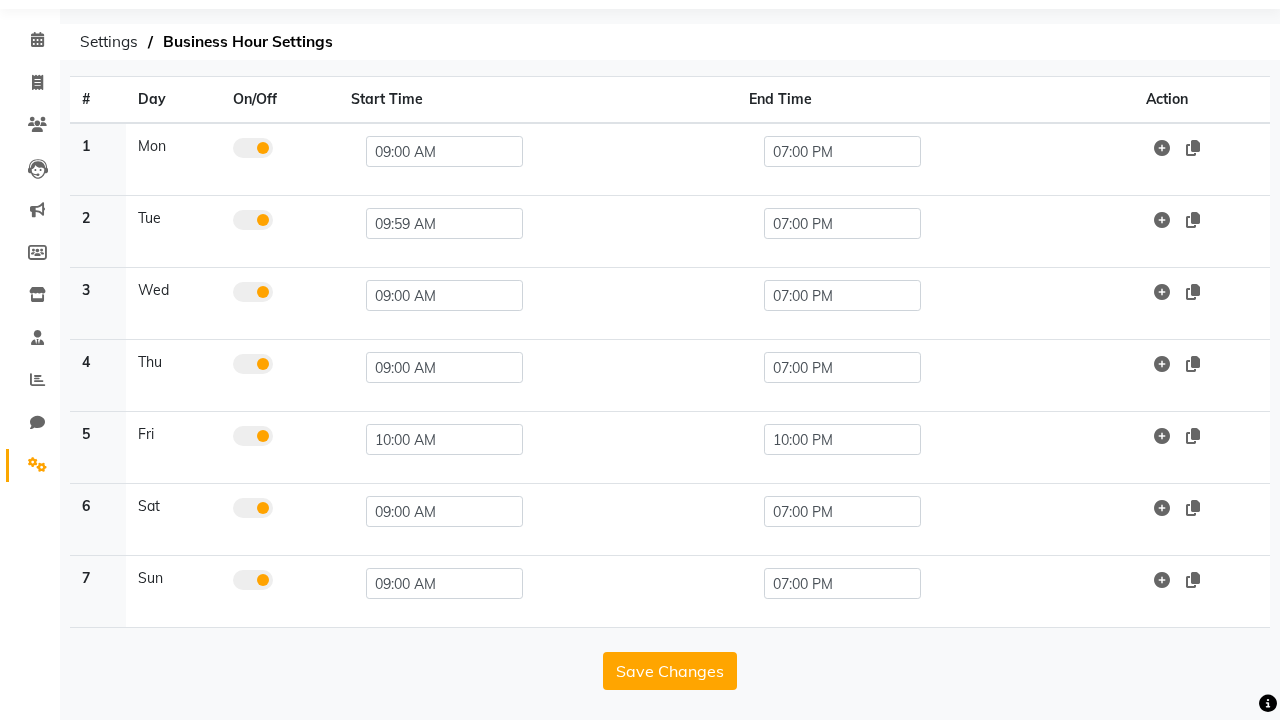 scroll, scrollTop: 8, scrollLeft: 0, axis: vertical 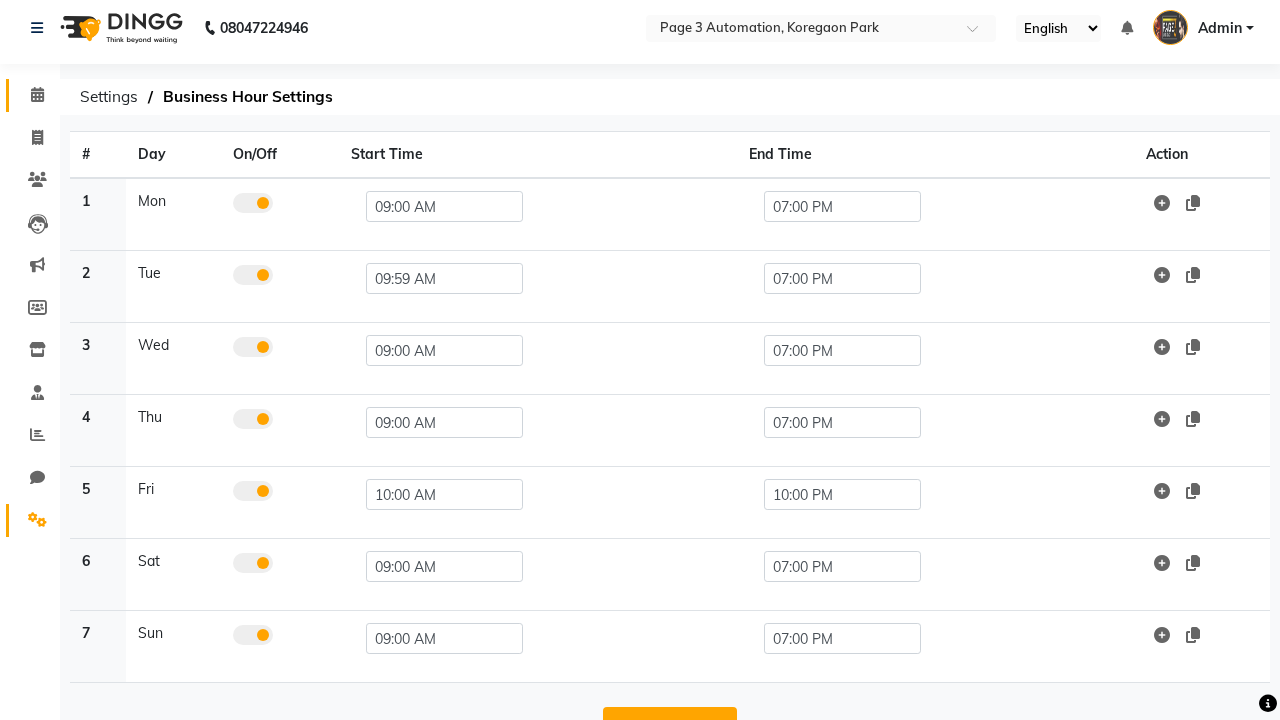 click 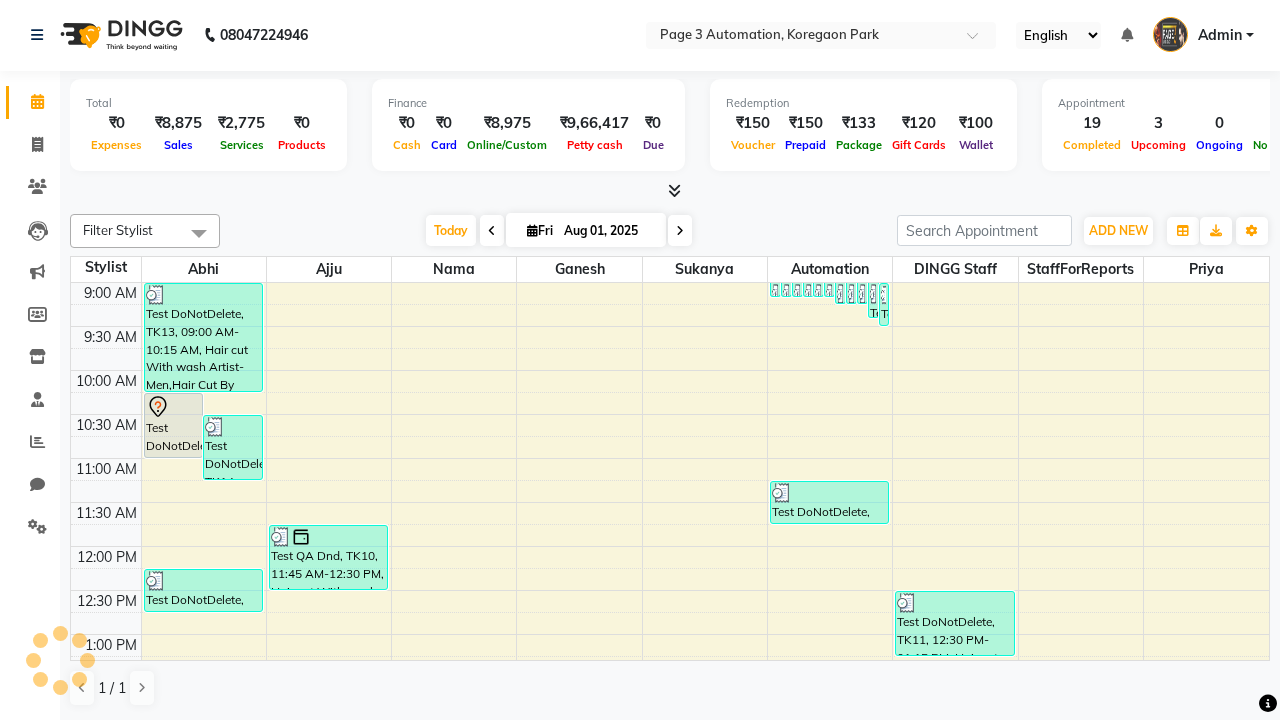 scroll, scrollTop: 0, scrollLeft: 0, axis: both 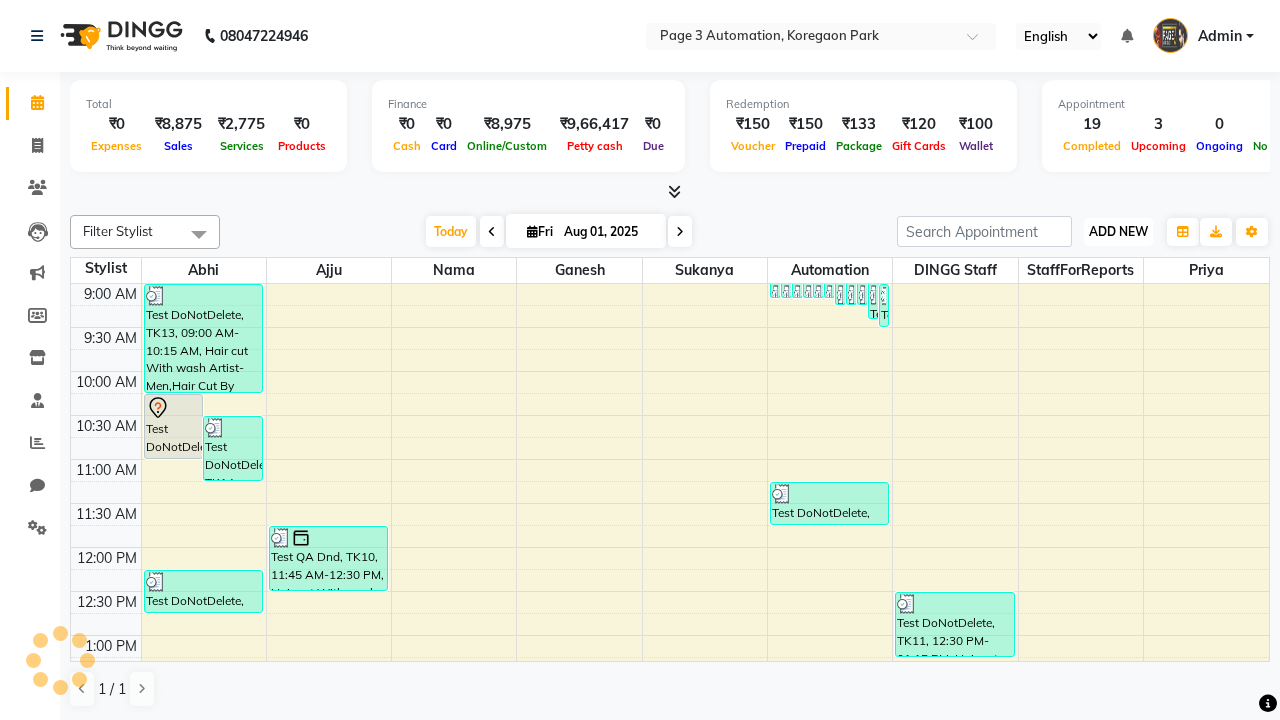click on "ADD NEW" at bounding box center (1118, 231) 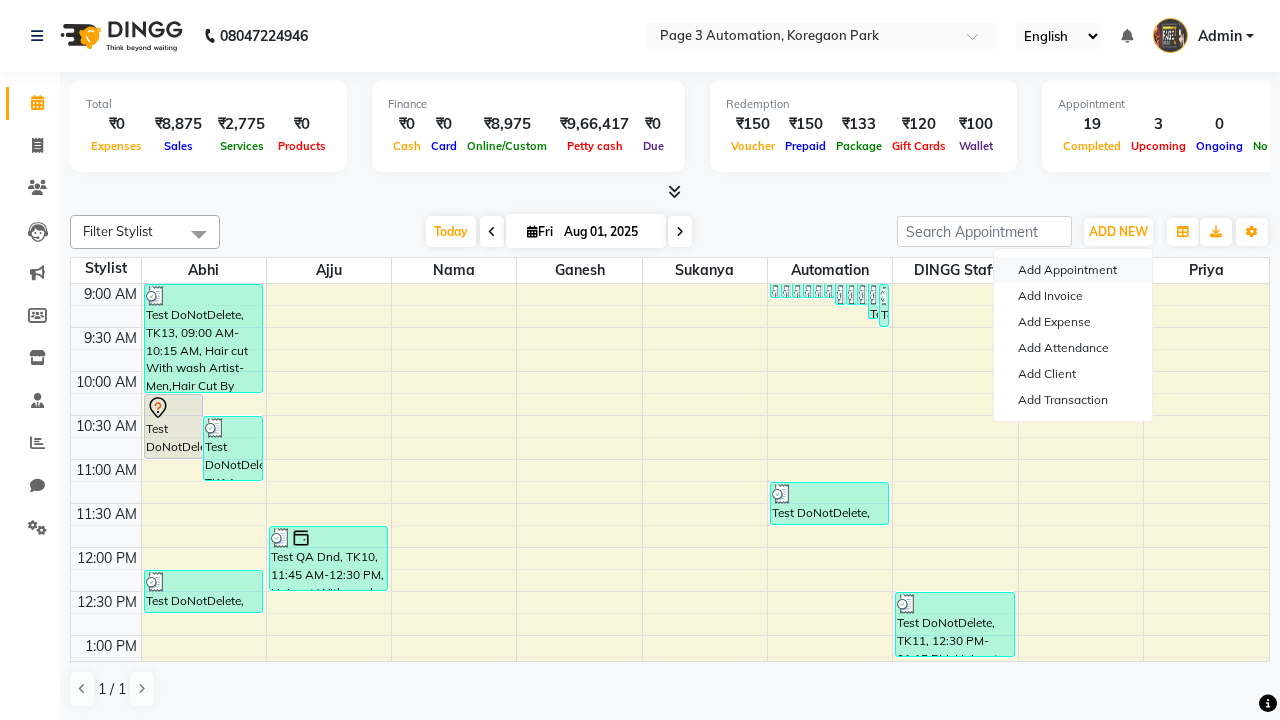 click on "Add Appointment" at bounding box center (1073, 270) 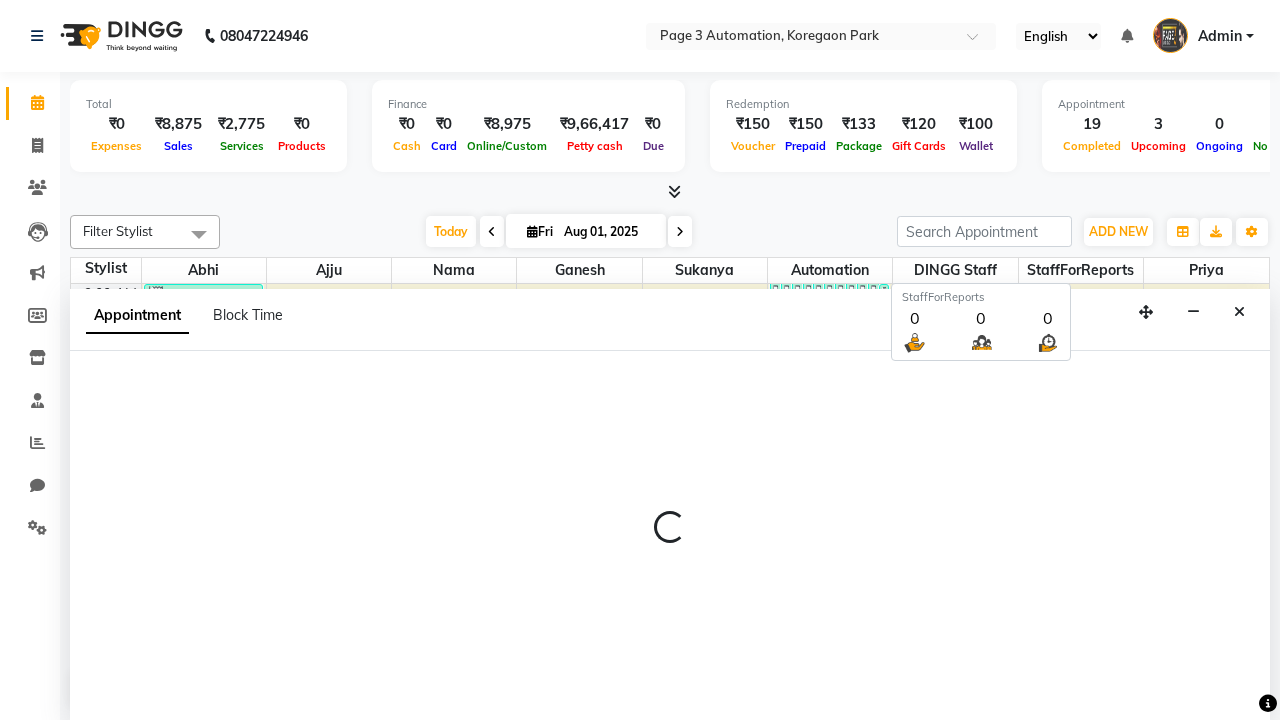 scroll, scrollTop: 1, scrollLeft: 0, axis: vertical 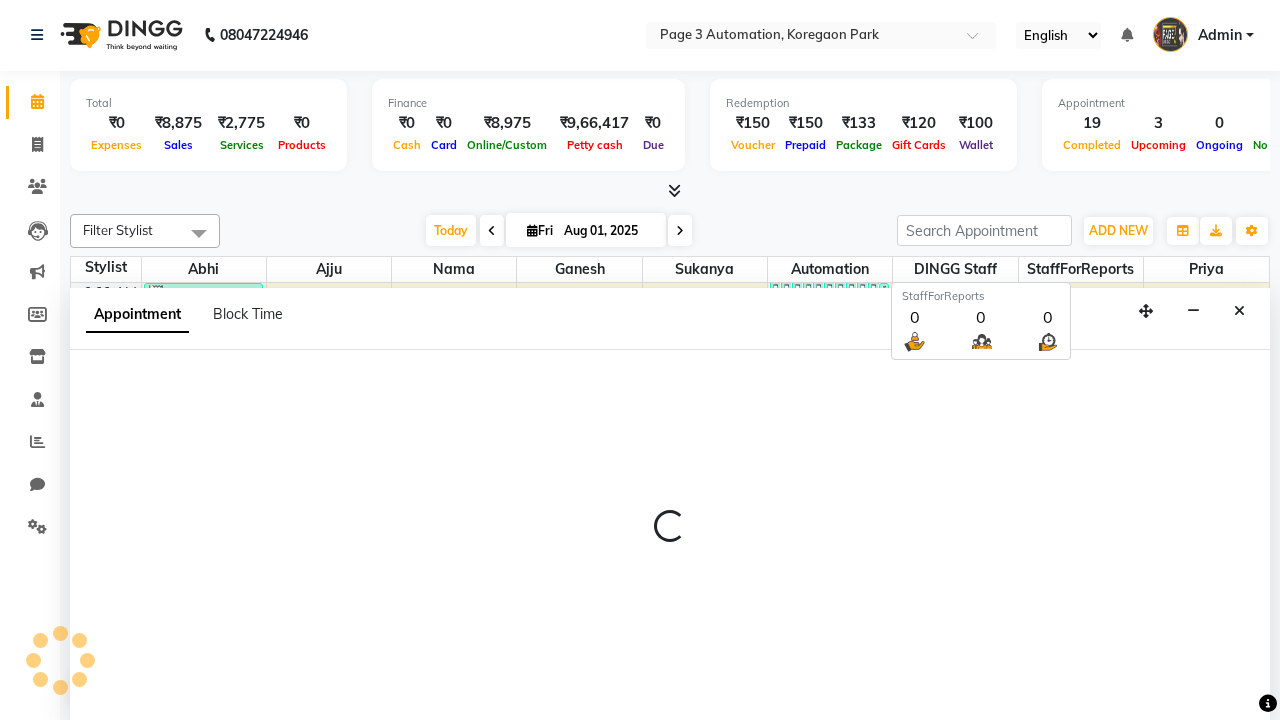 select on "tentative" 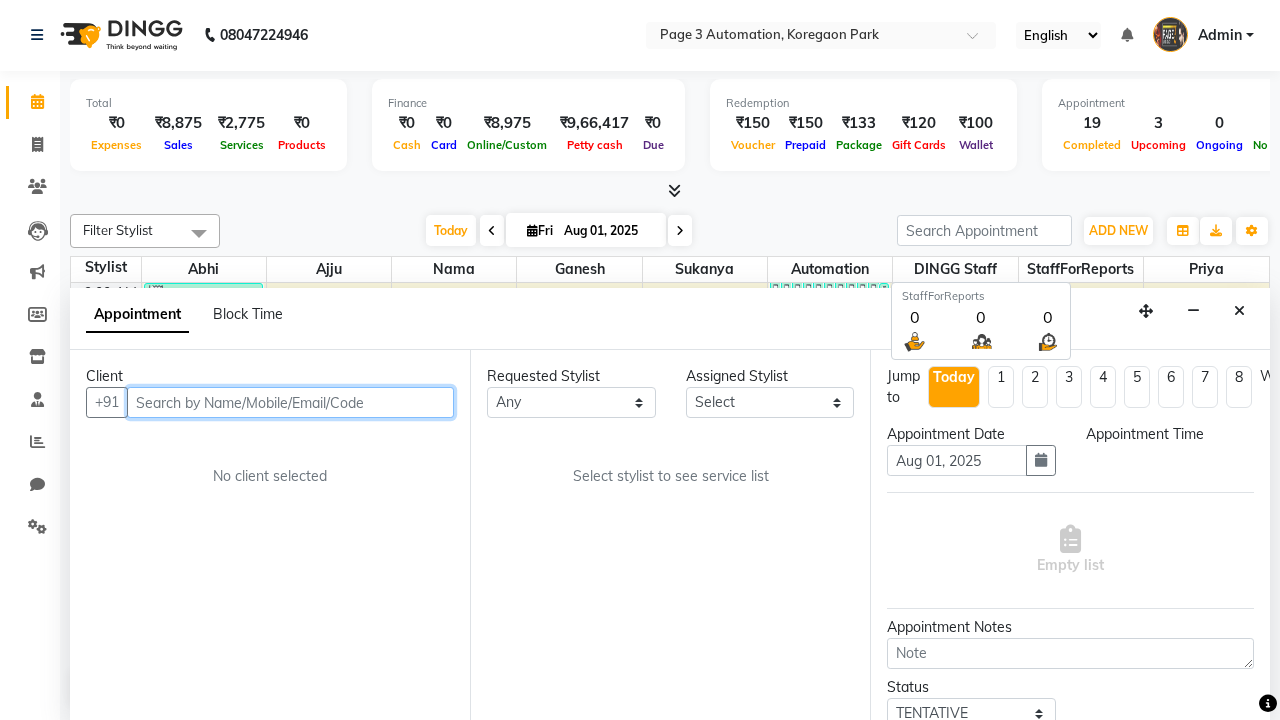 select on "600" 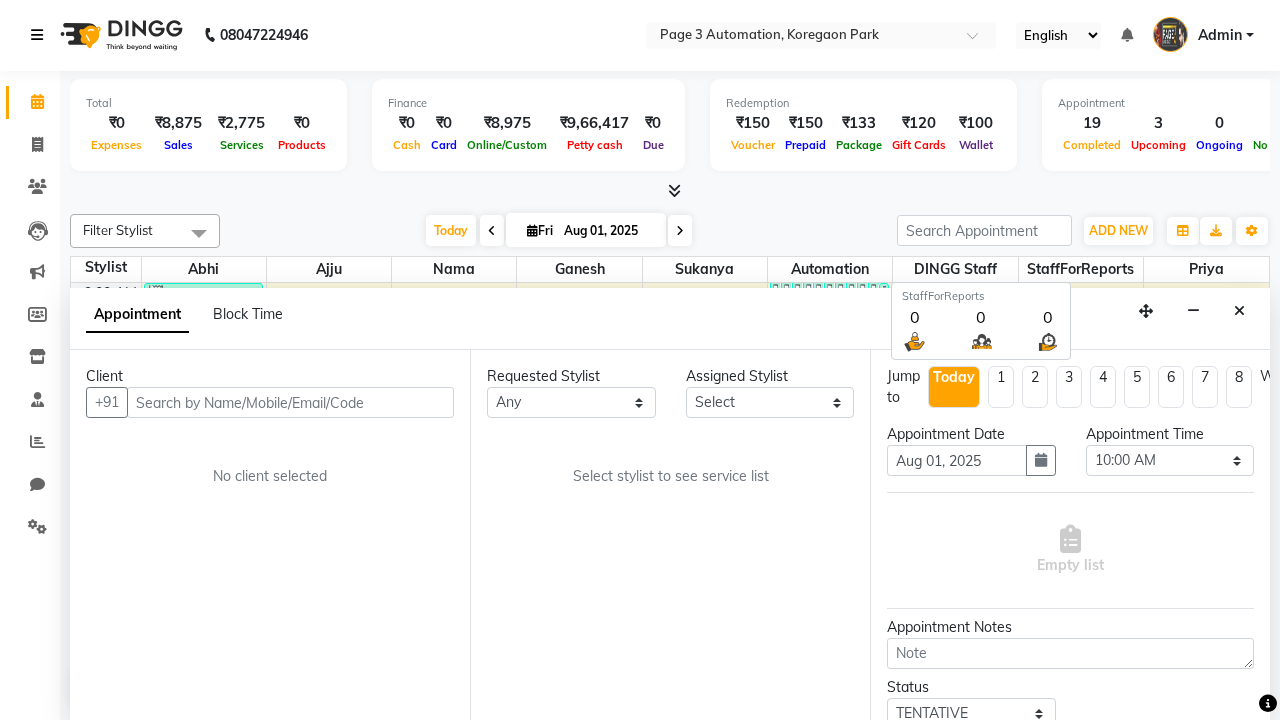 click at bounding box center [37, 35] 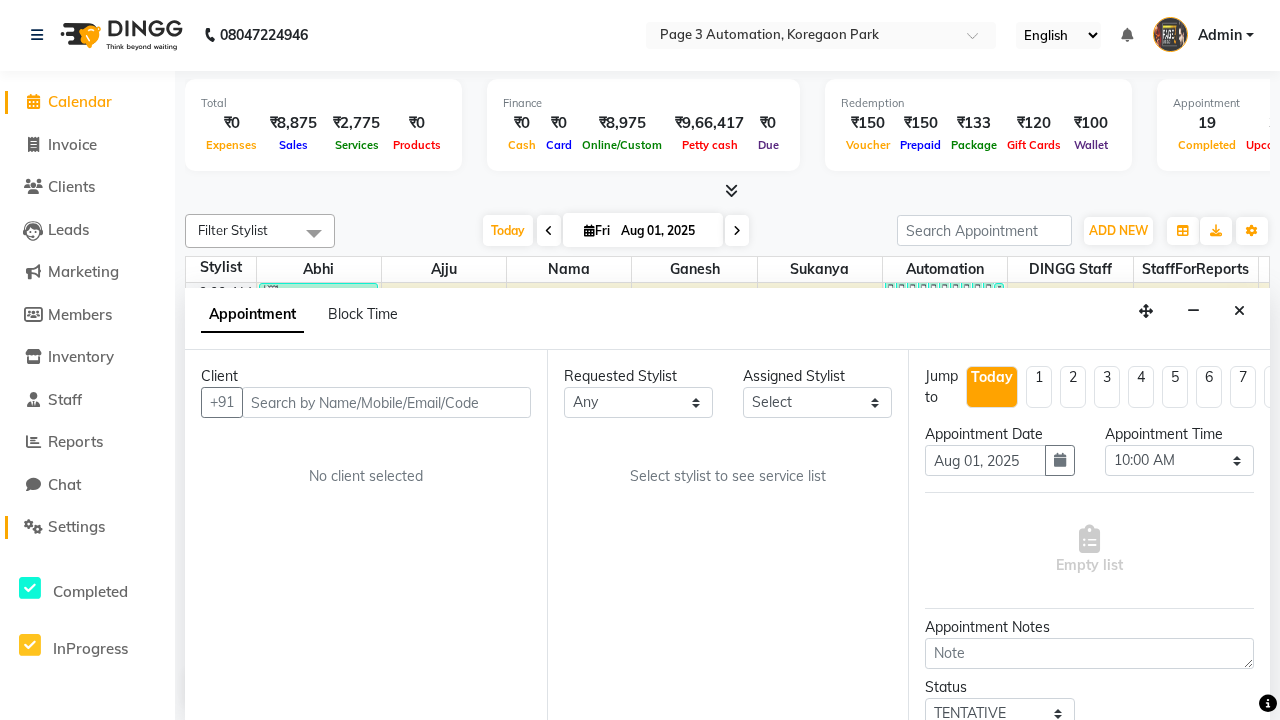 click on "Settings" 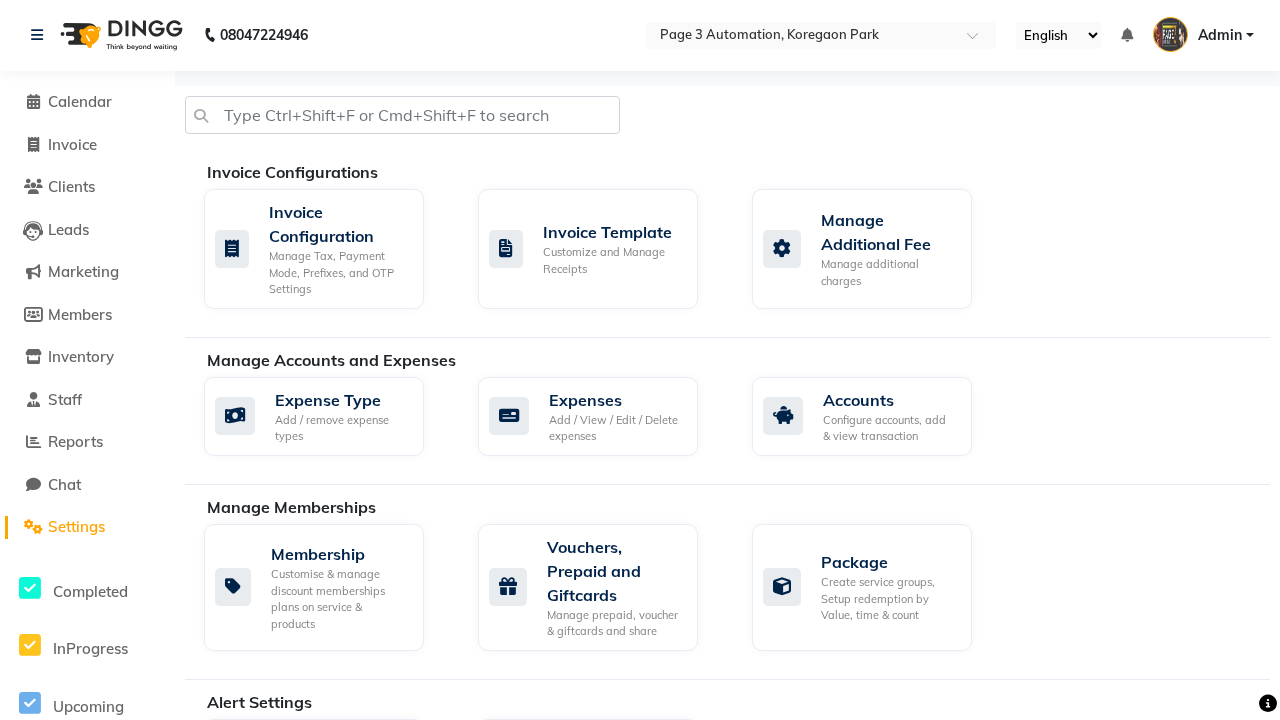 scroll, scrollTop: 0, scrollLeft: 0, axis: both 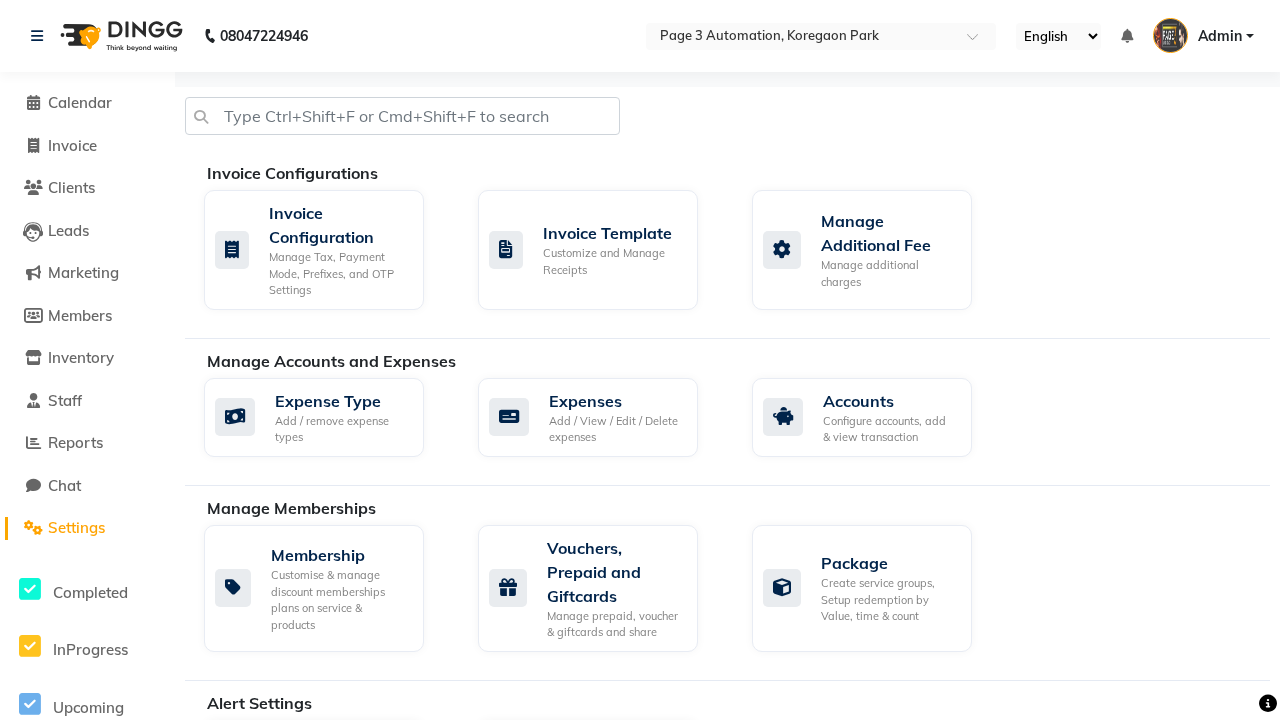 click on "Business Hours" 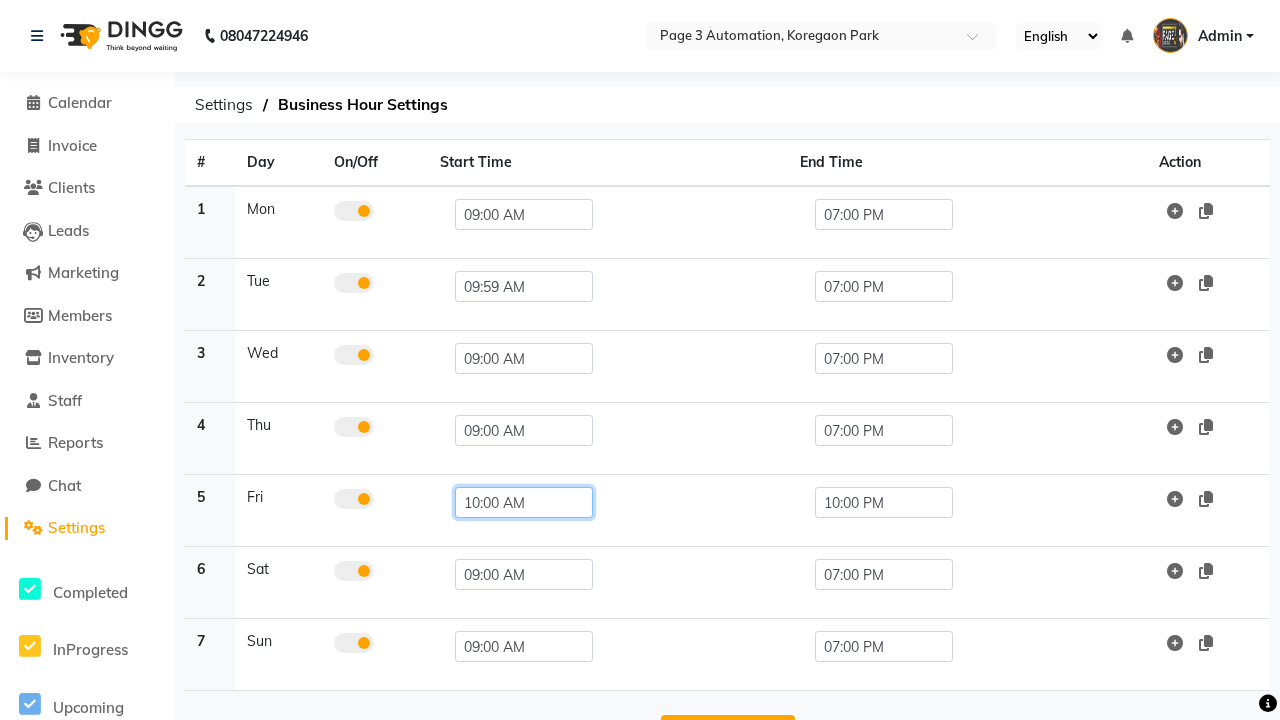 click on "10:00 AM" 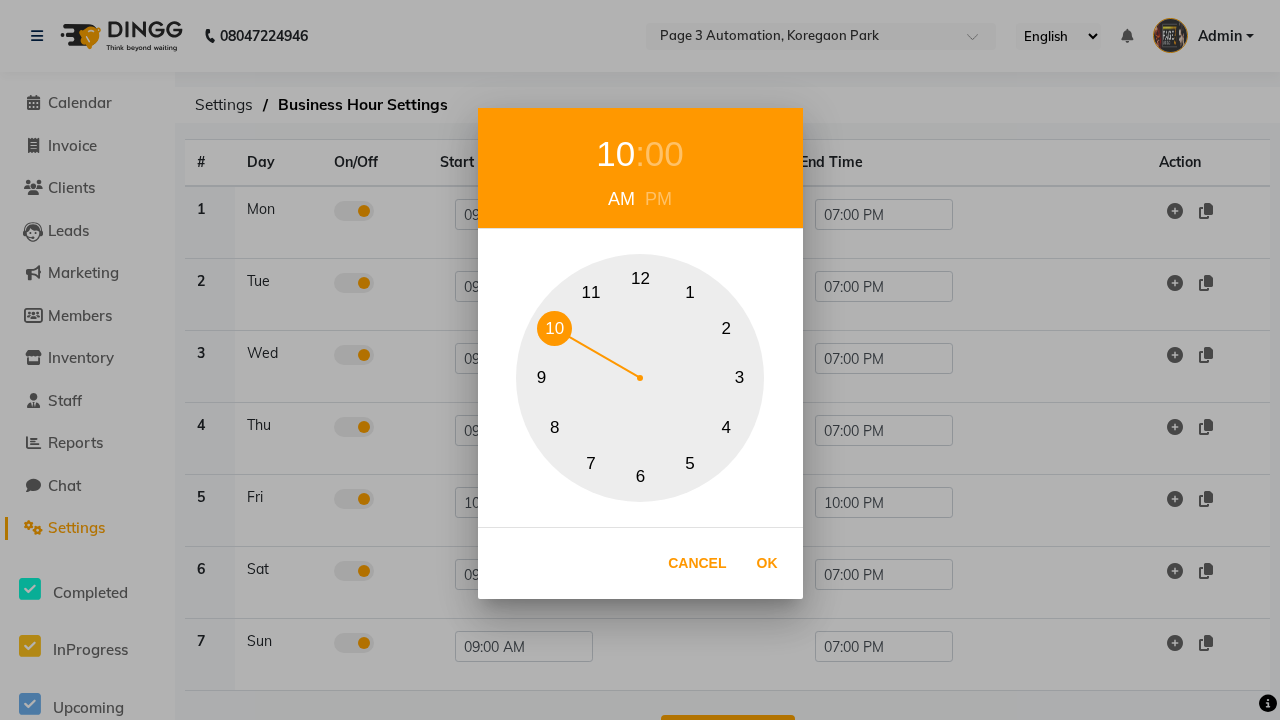 click on "9" at bounding box center (541, 378) 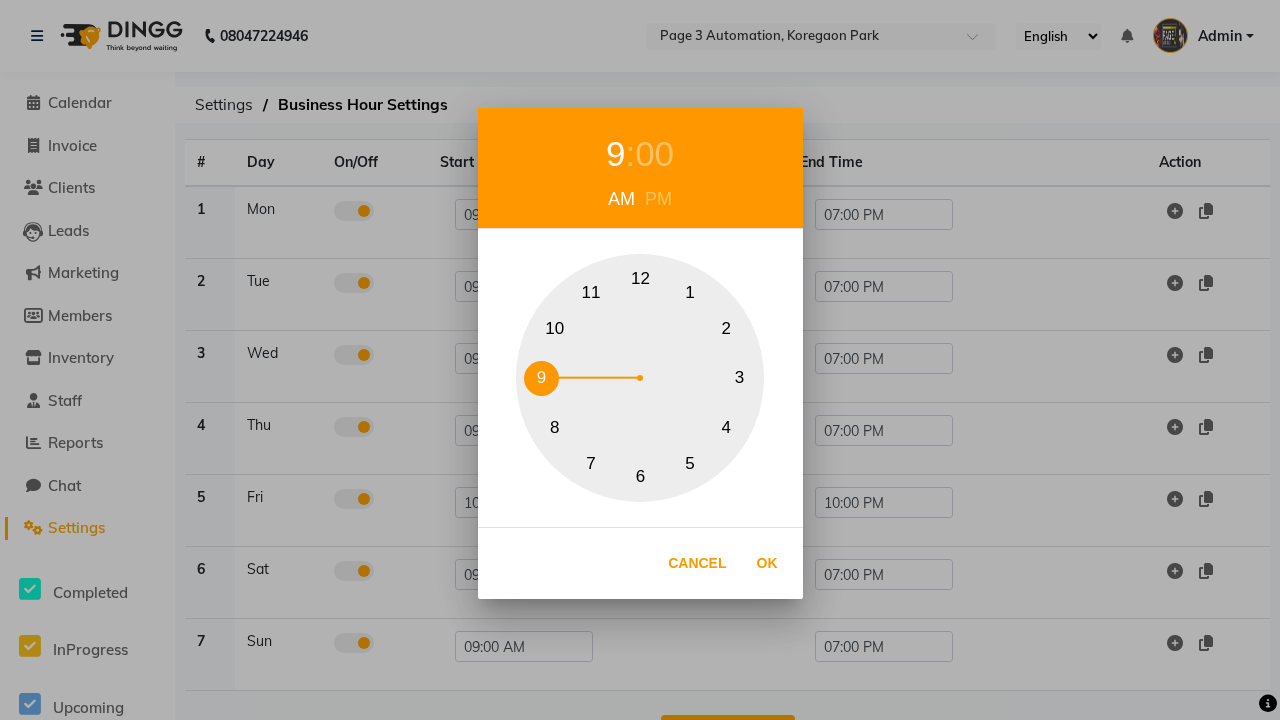 click on "00" at bounding box center [654, 154] 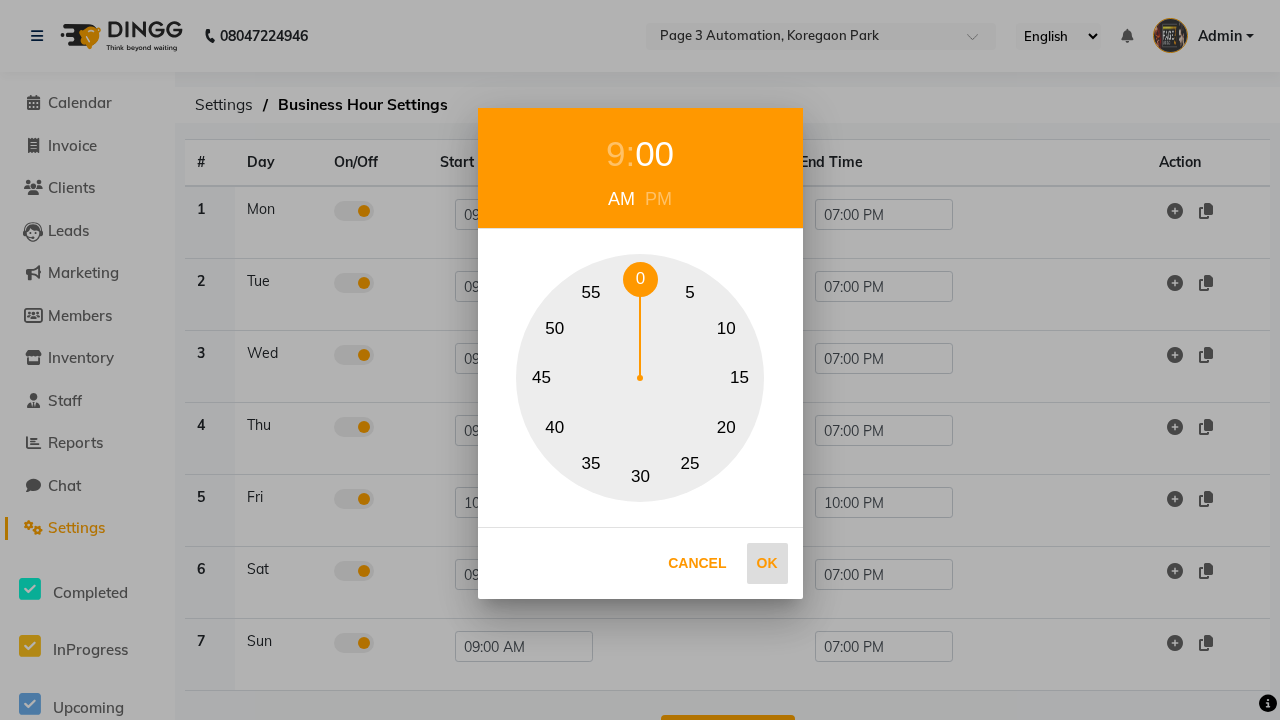 click on "0" at bounding box center (640, 279) 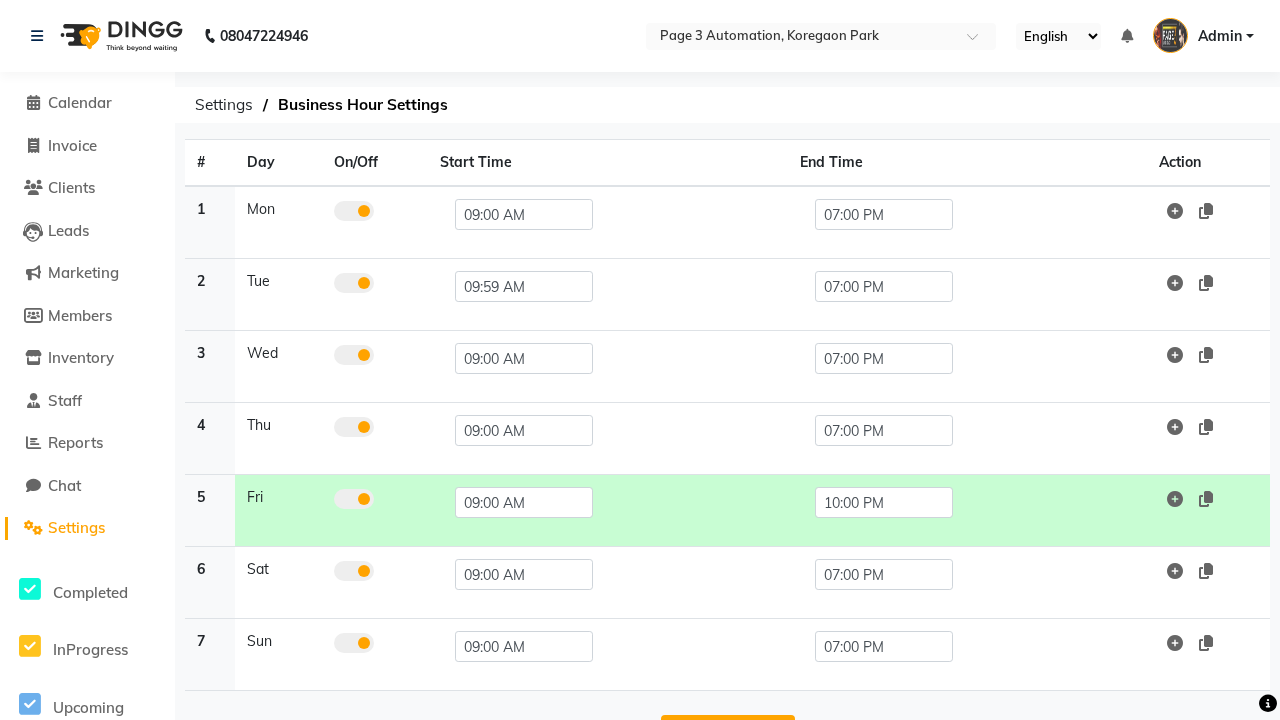 scroll, scrollTop: 63, scrollLeft: 0, axis: vertical 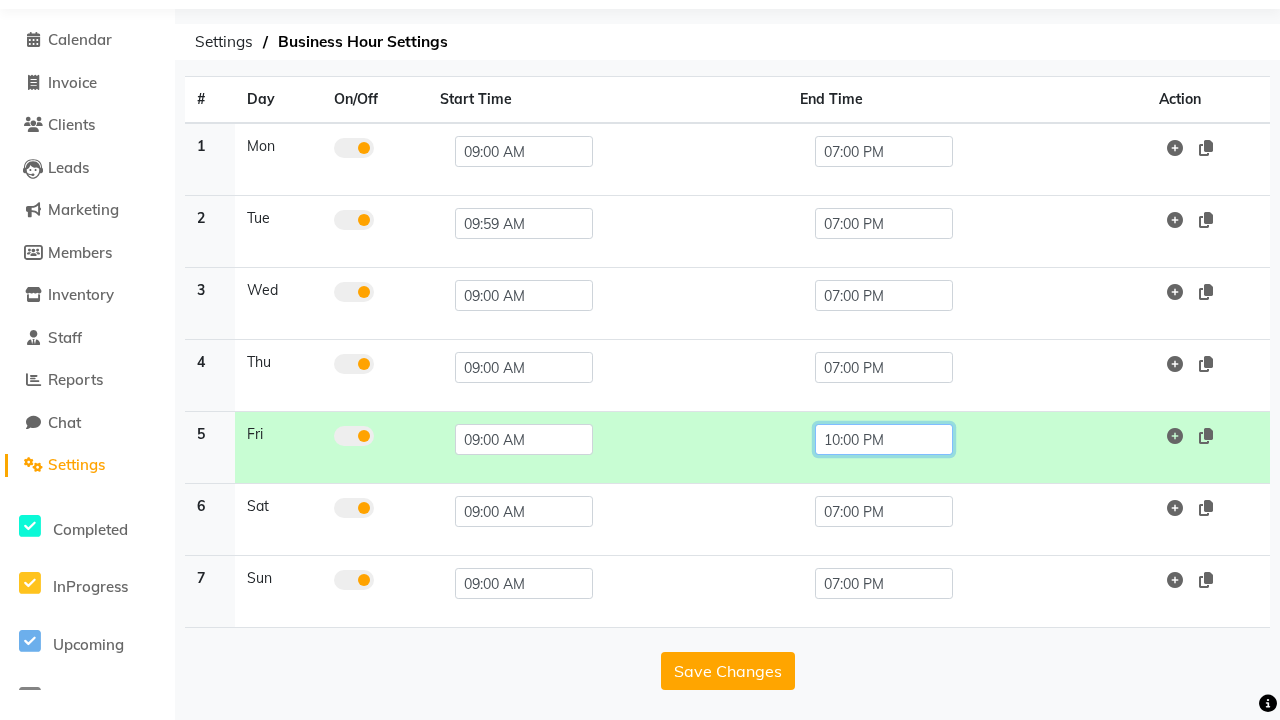 click on "10:00 PM" 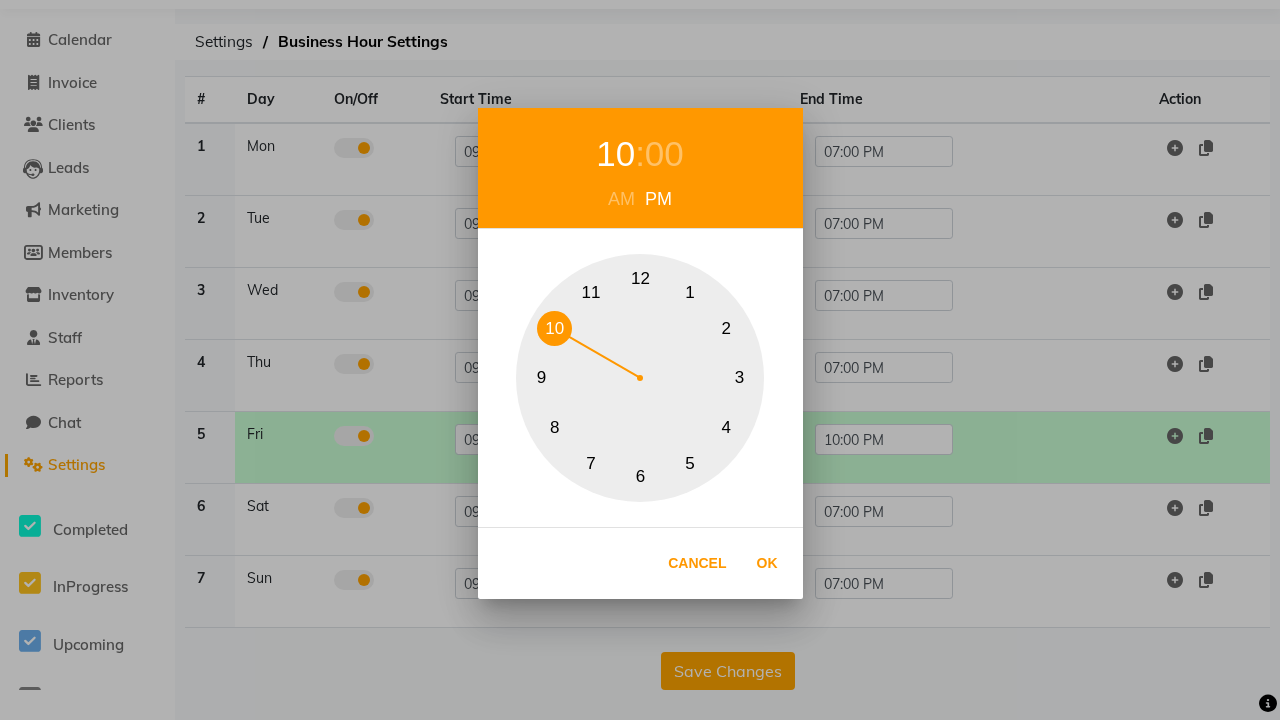 click on "7" at bounding box center (591, 463) 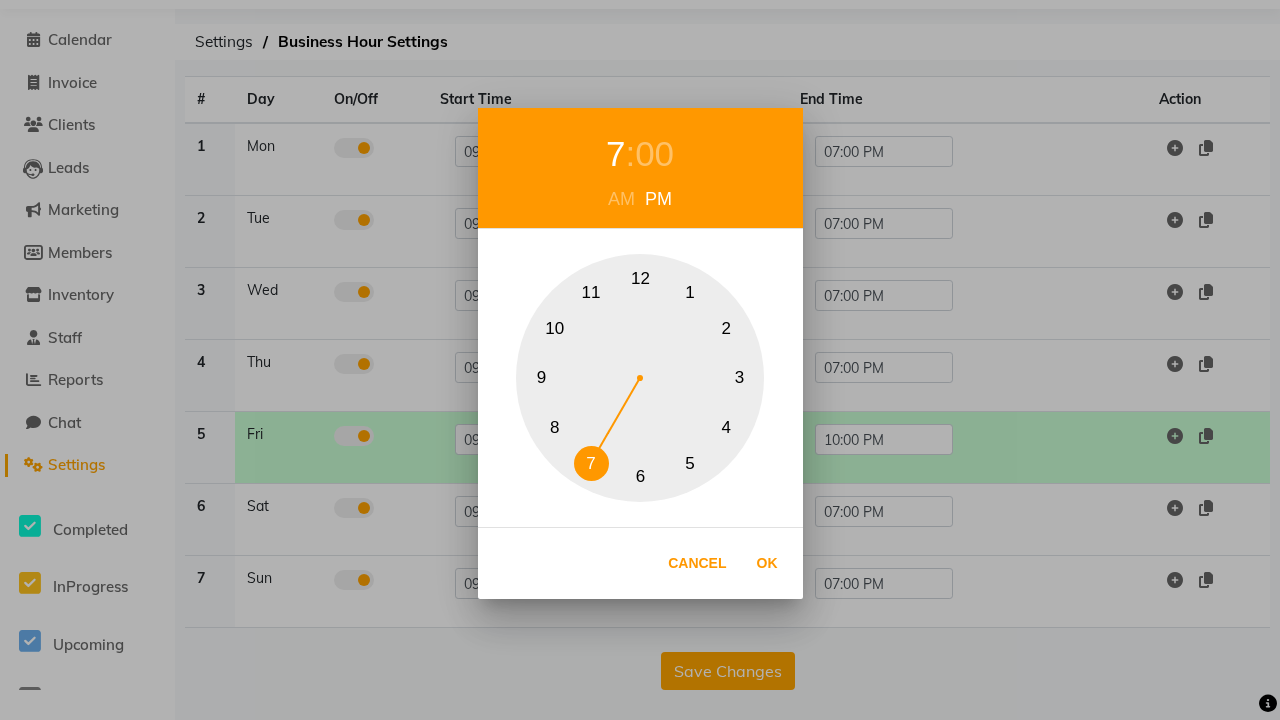 click on "00" at bounding box center [654, 154] 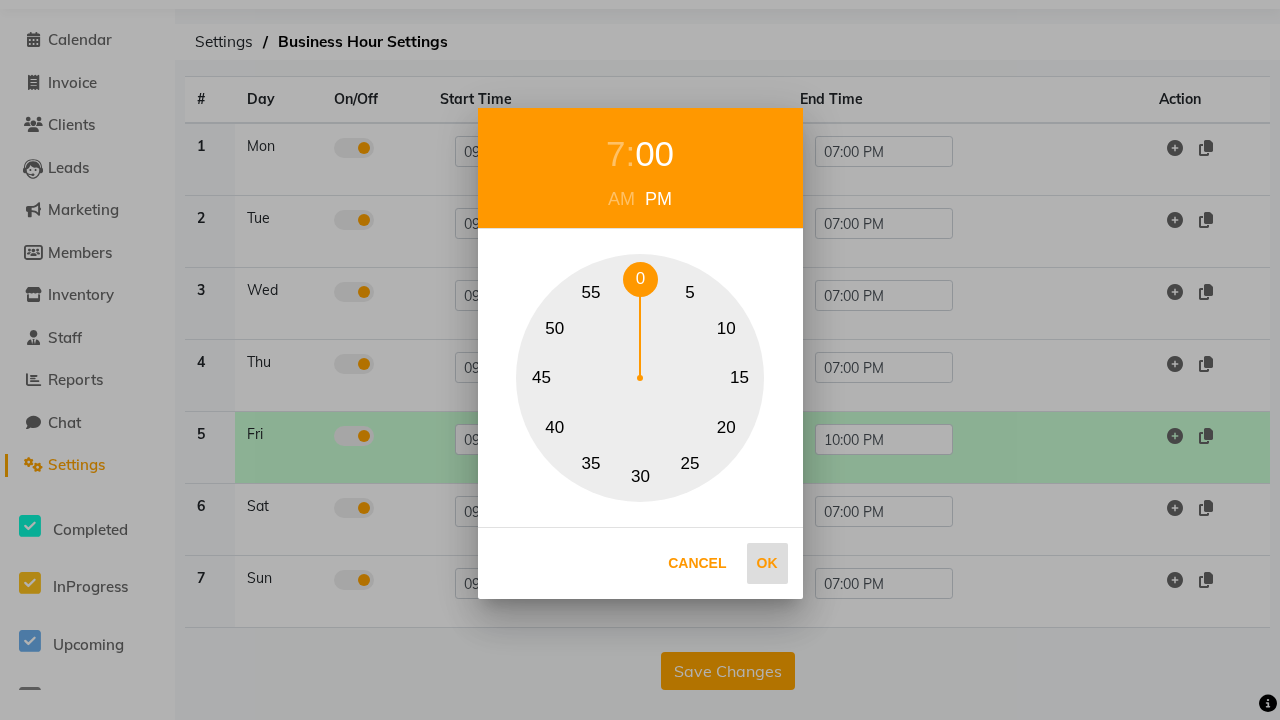 click on "0" at bounding box center (640, 279) 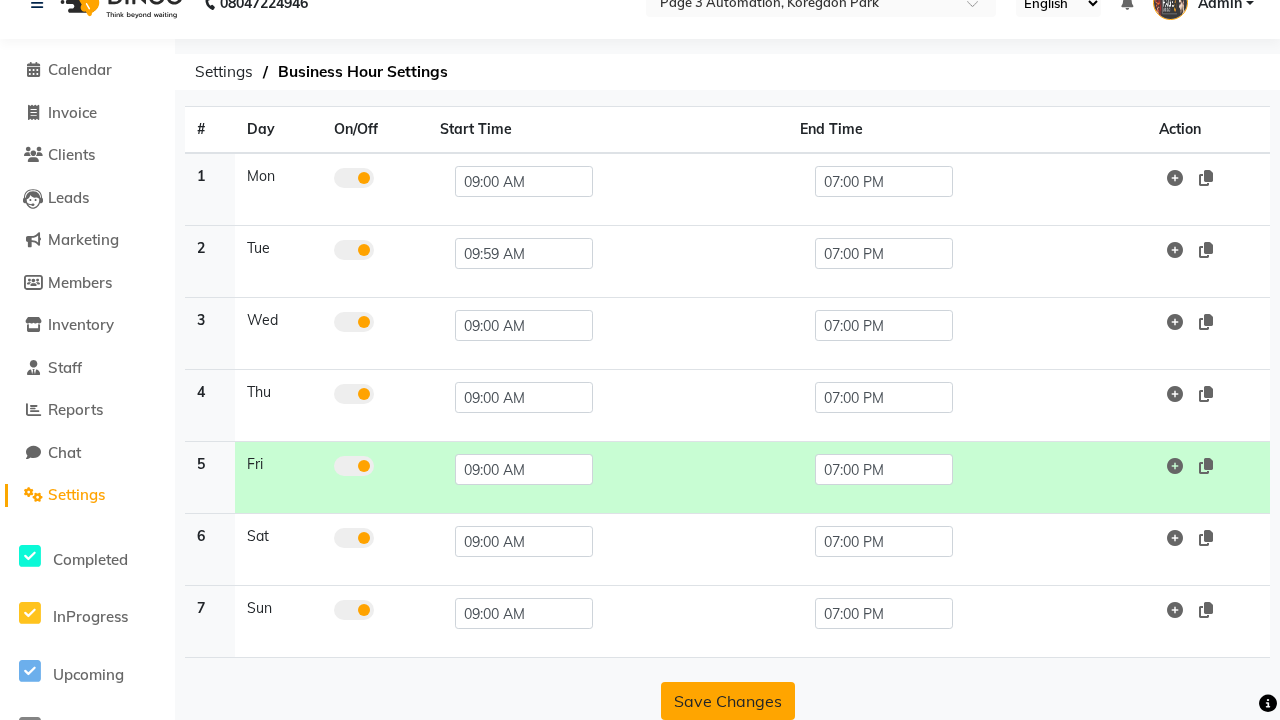 click on "Save Changes" 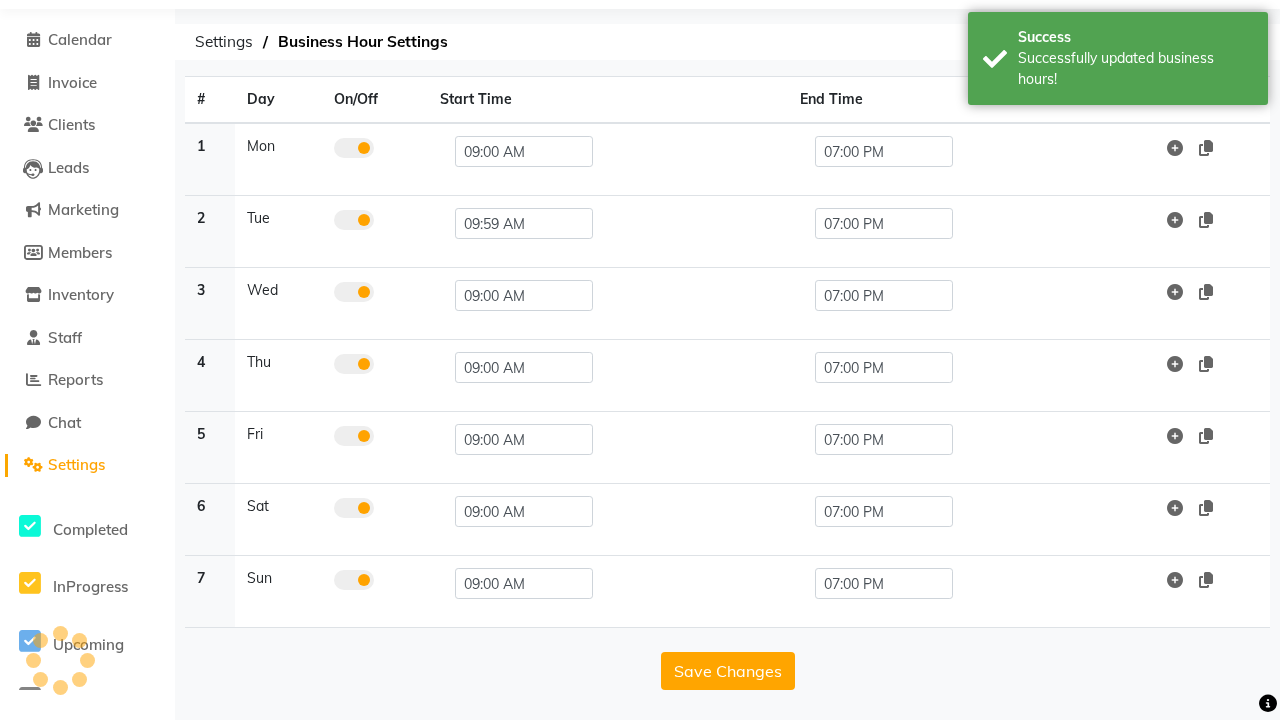 click at bounding box center [41, -27] 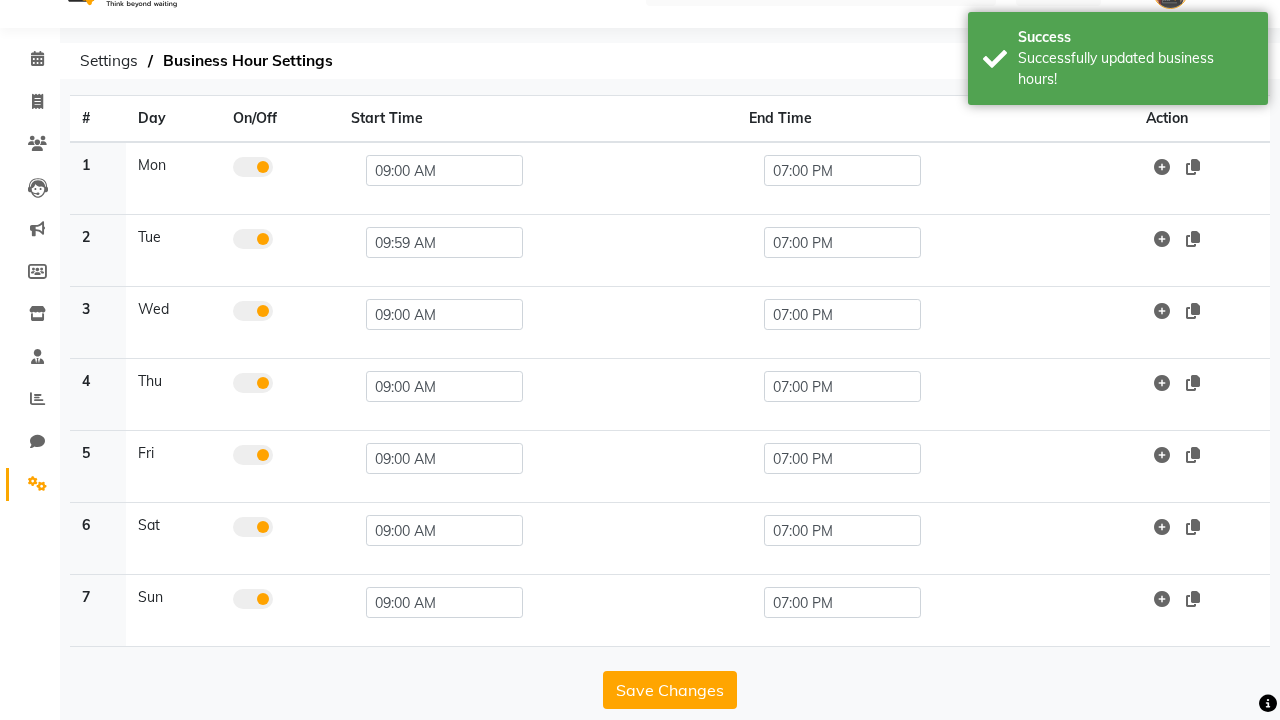 scroll, scrollTop: 0, scrollLeft: 0, axis: both 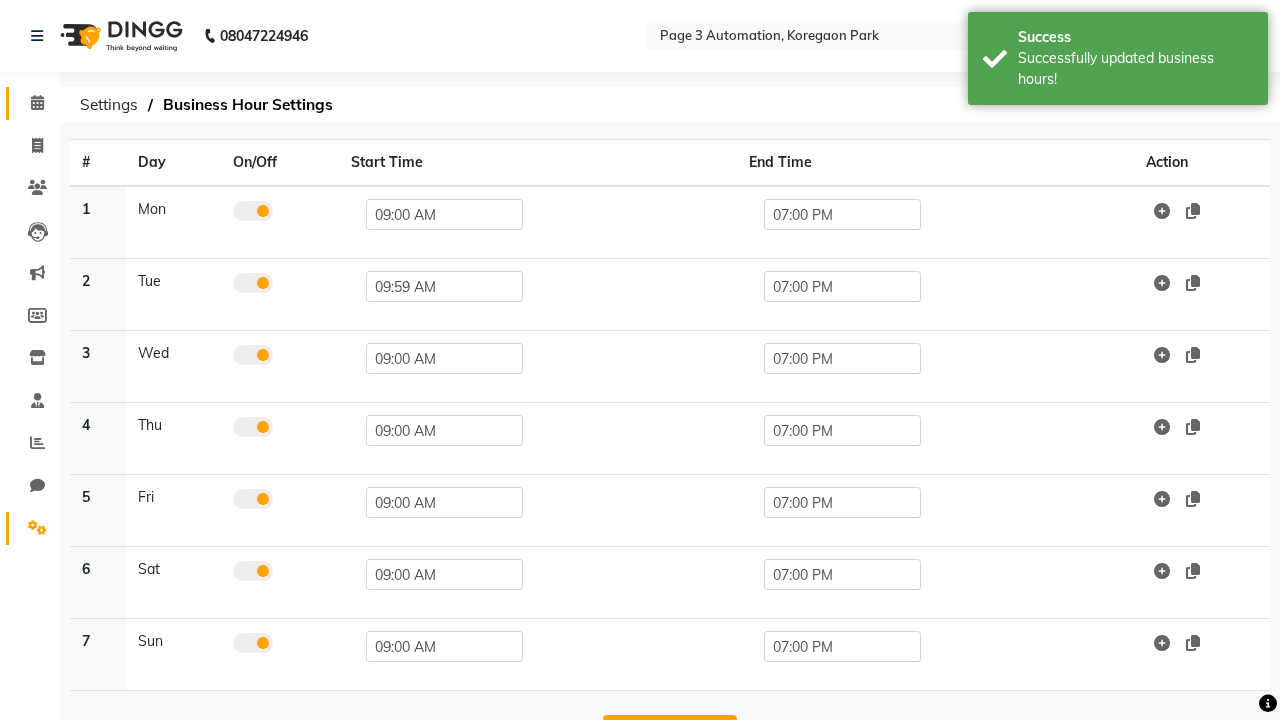 click 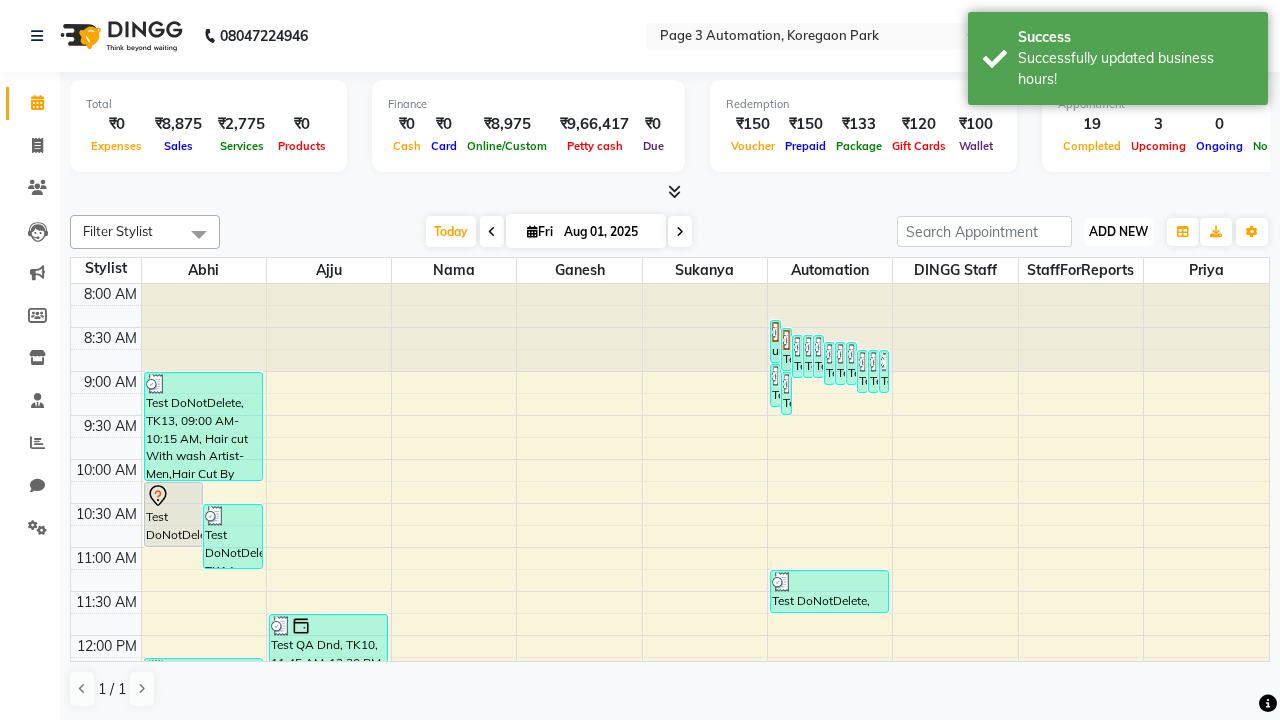 click on "ADD NEW" at bounding box center [1118, 231] 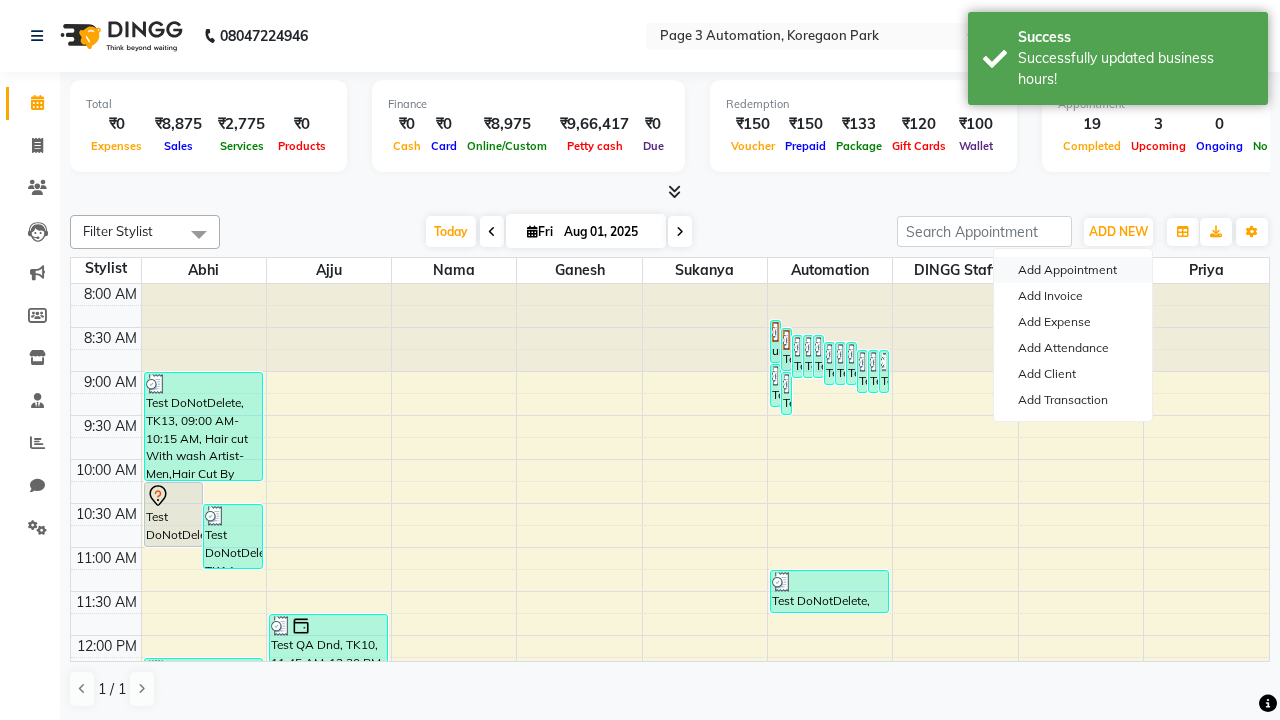 click on "Add Appointment" at bounding box center [1073, 270] 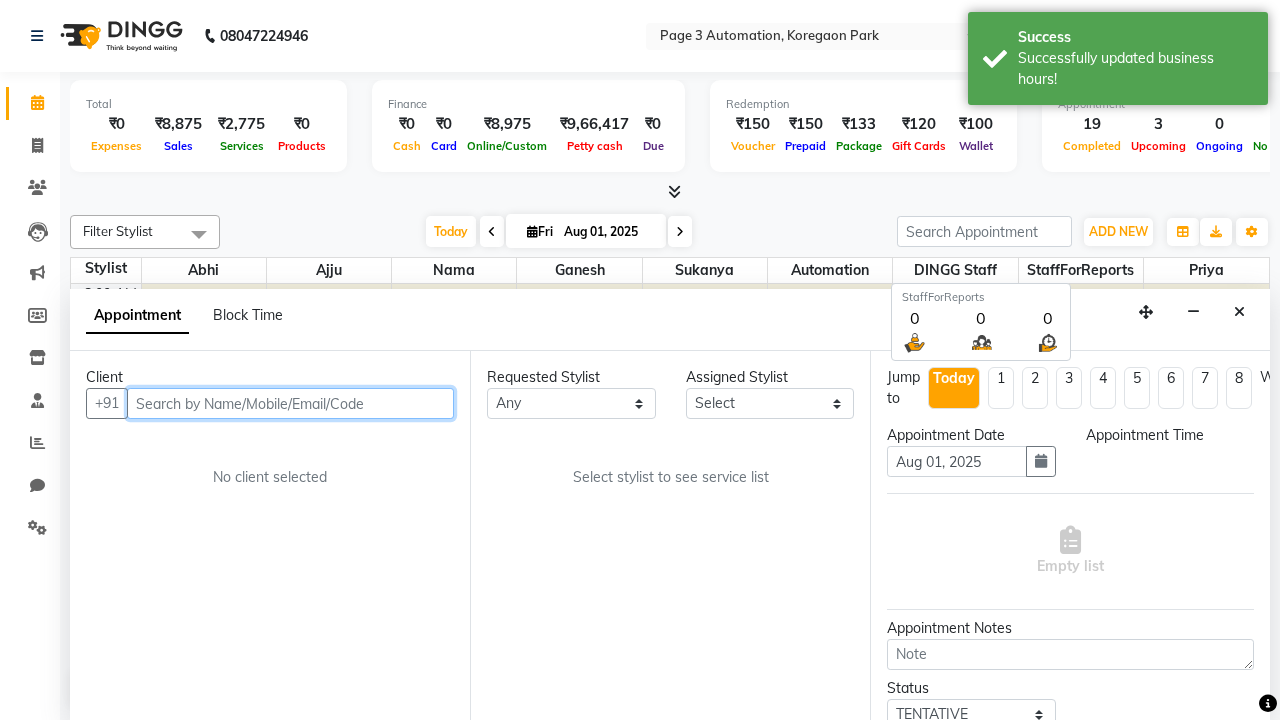 scroll, scrollTop: 1, scrollLeft: 0, axis: vertical 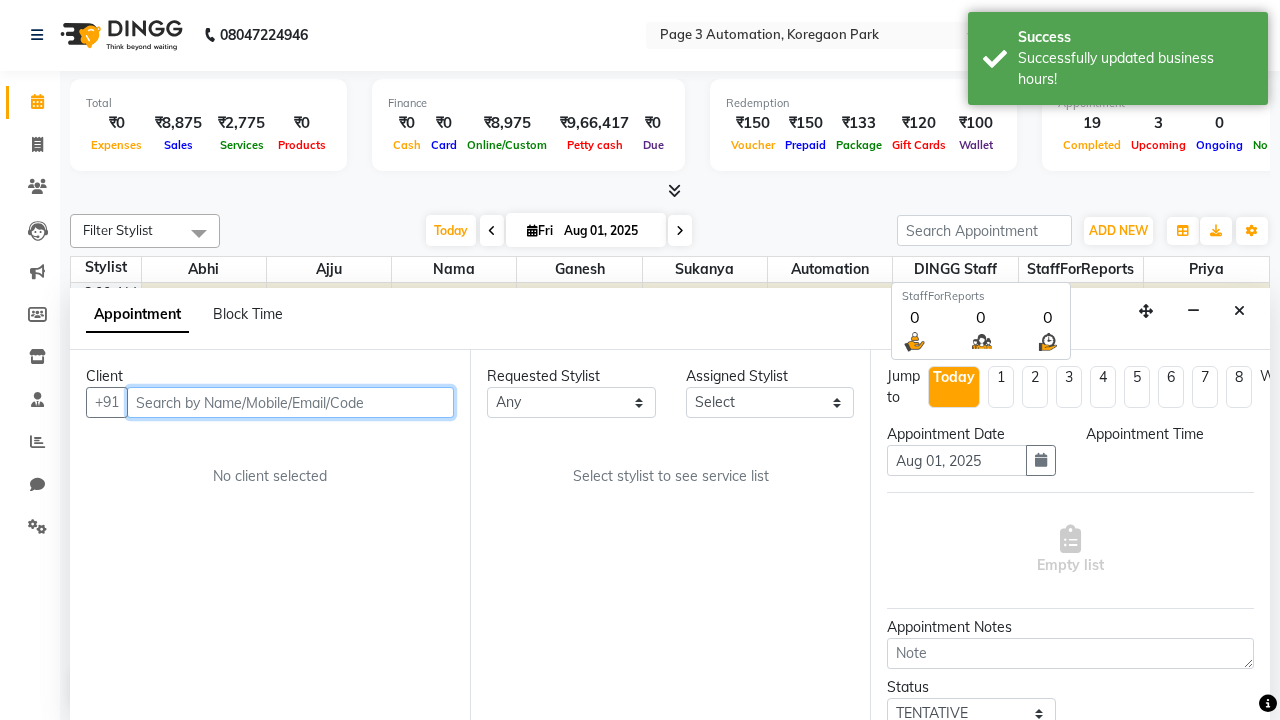 select on "540" 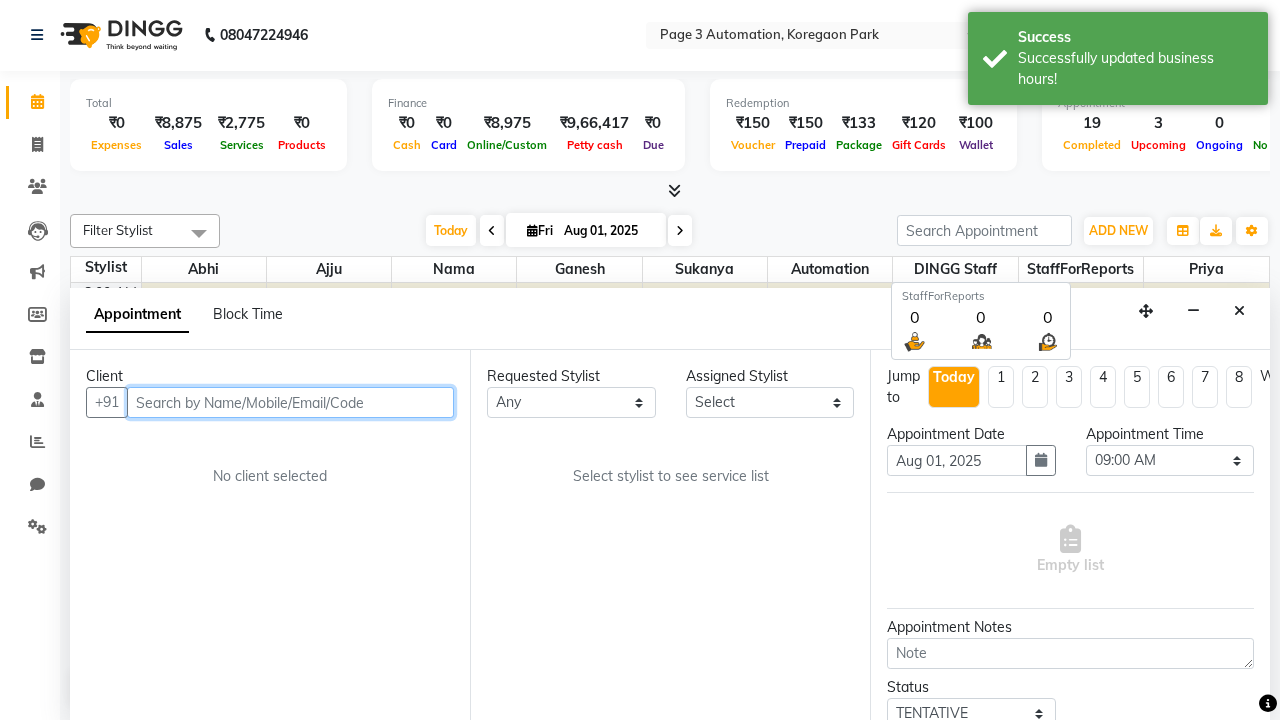 scroll, scrollTop: 0, scrollLeft: 0, axis: both 